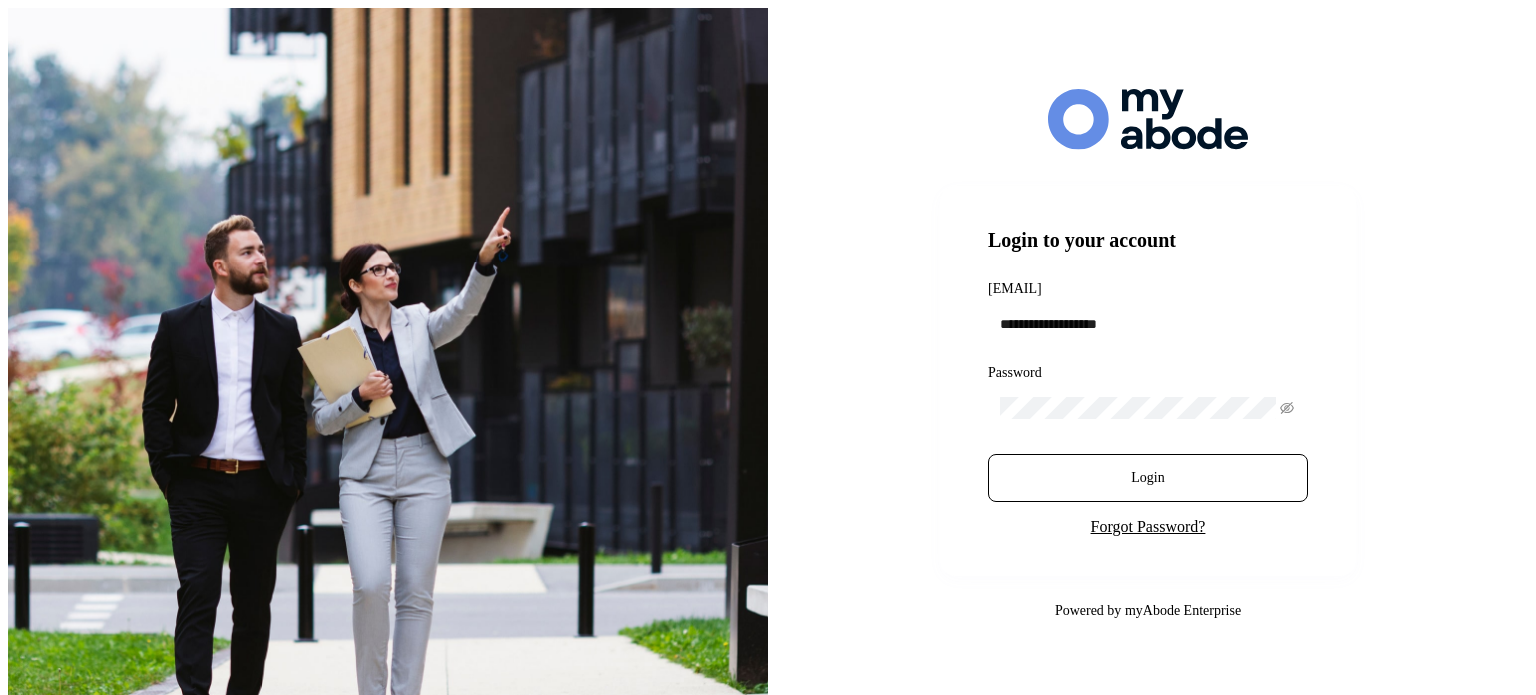 scroll, scrollTop: 0, scrollLeft: 0, axis: both 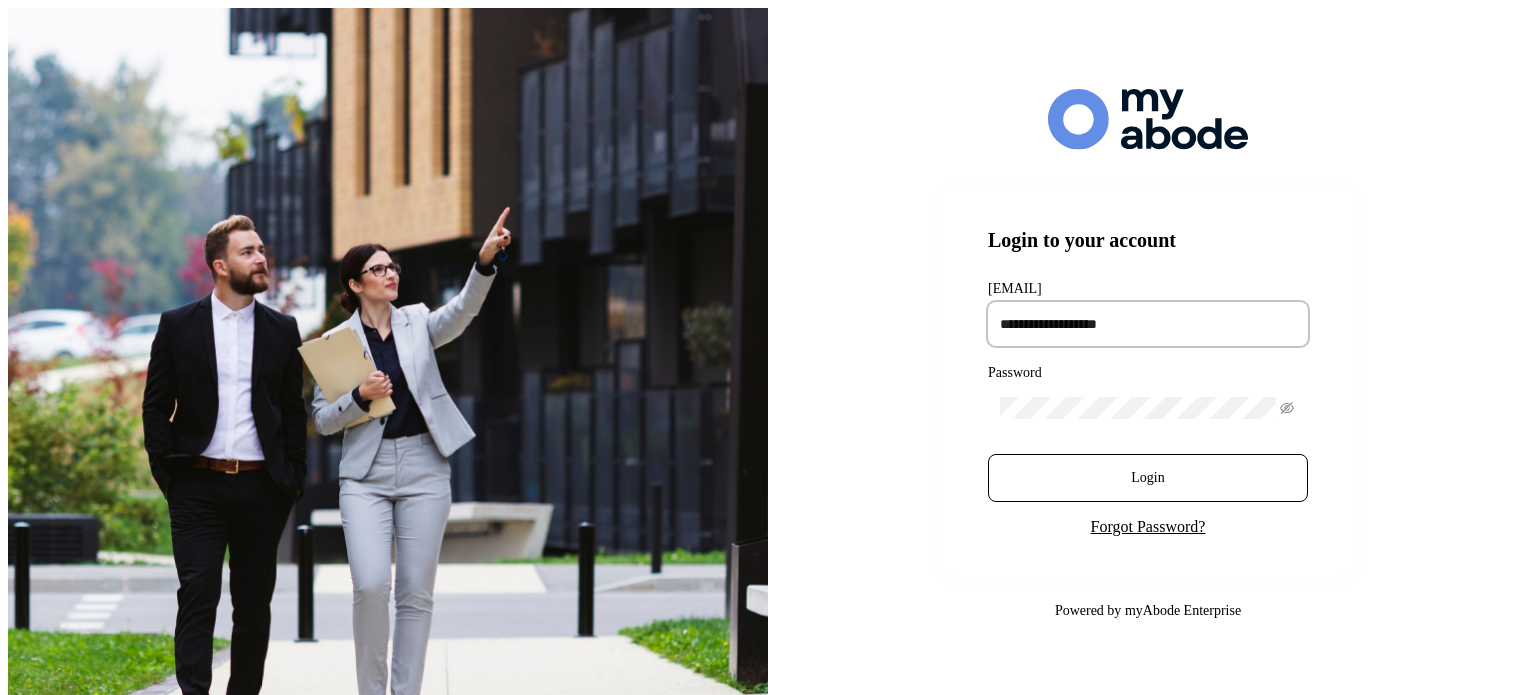 click at bounding box center (1148, 324) 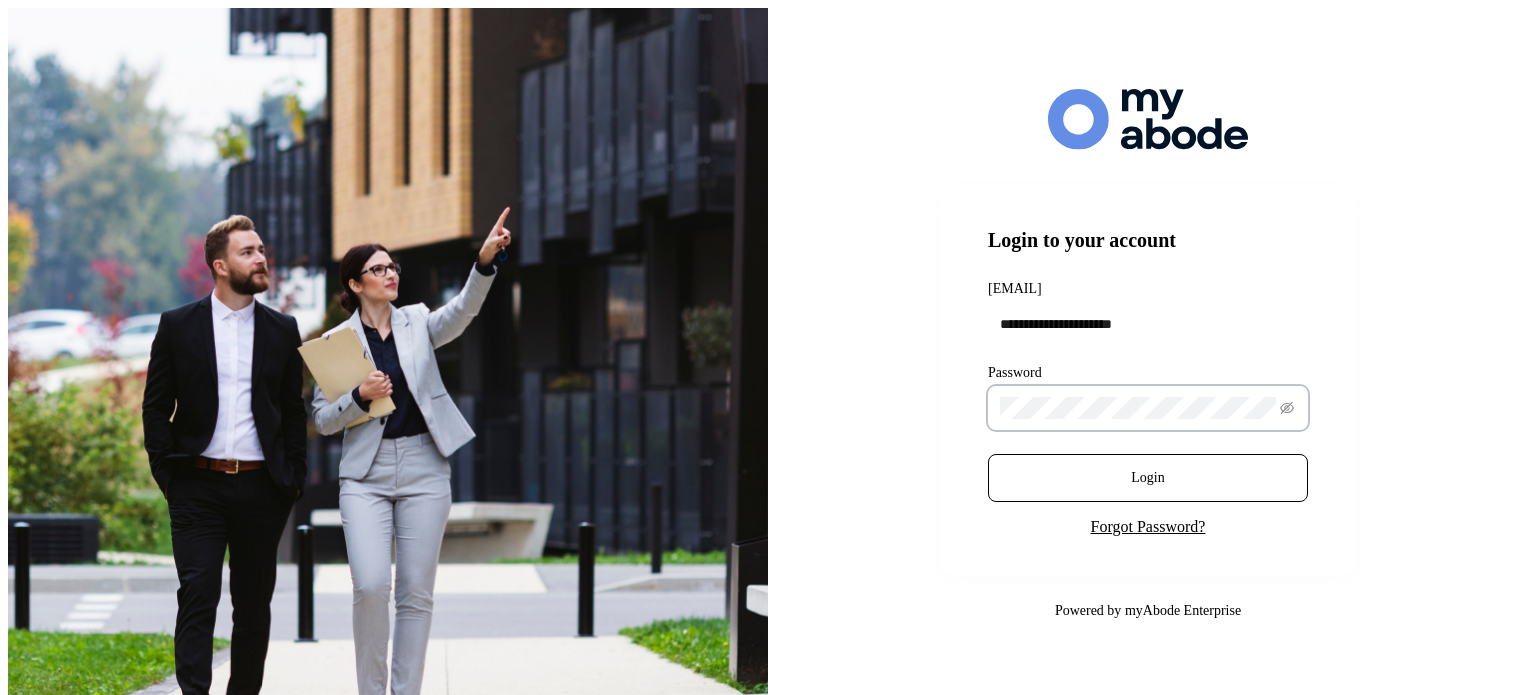 click on "Login" at bounding box center (1148, 478) 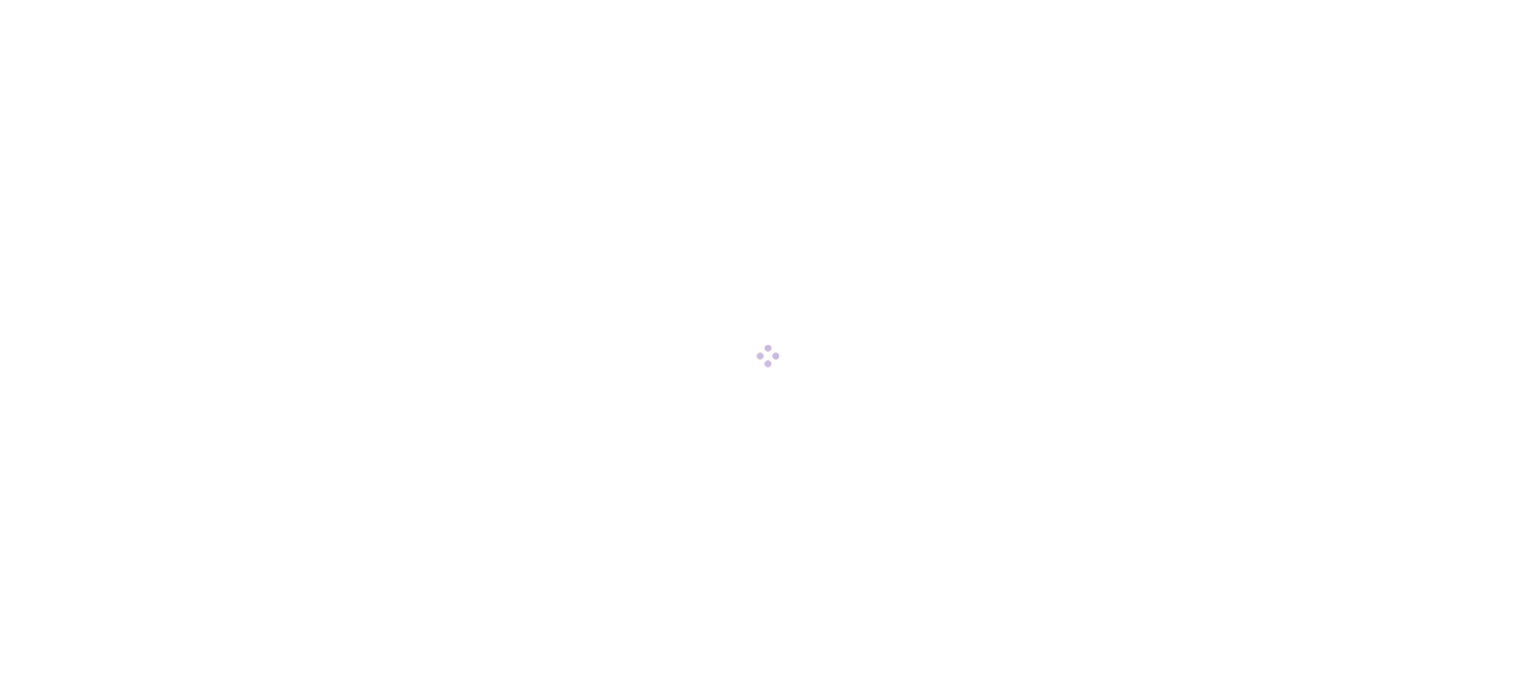 scroll, scrollTop: 0, scrollLeft: 0, axis: both 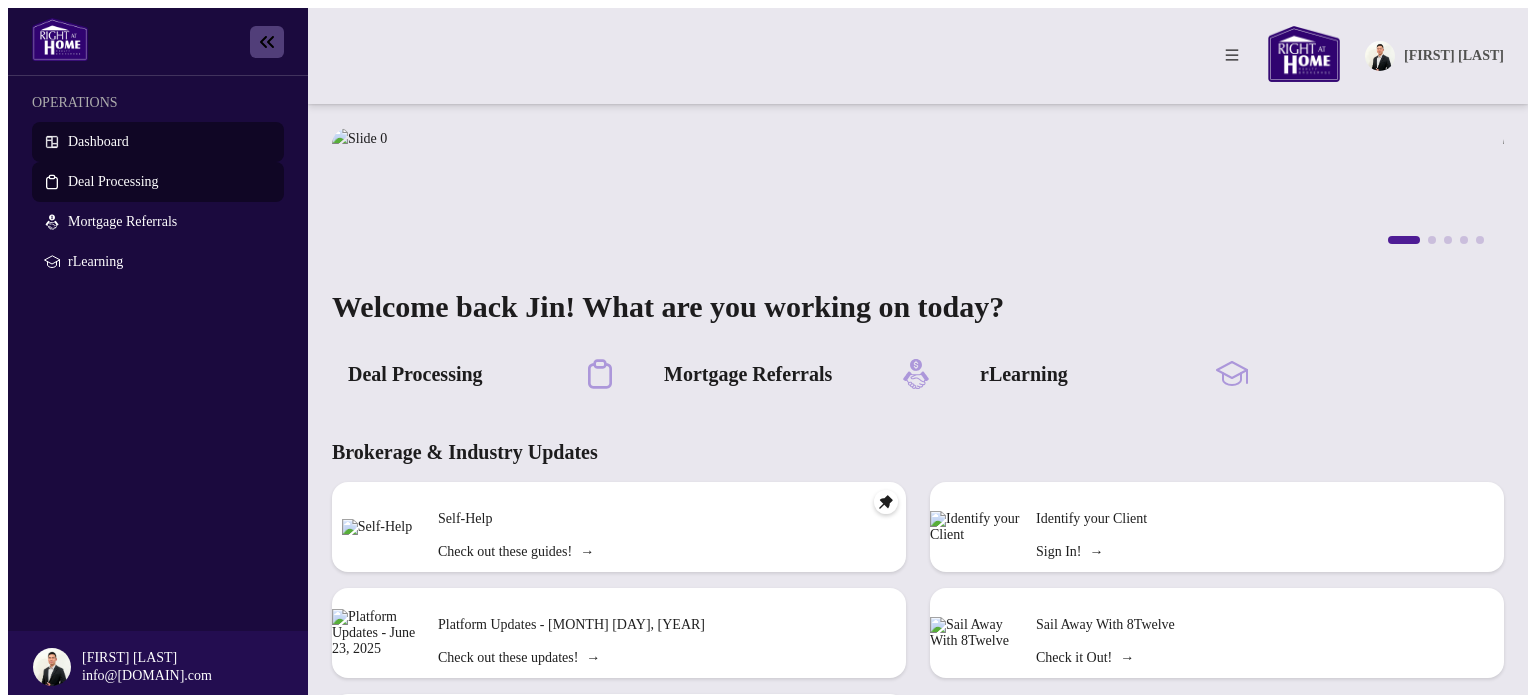 click on "Deal Processing" at bounding box center (113, 181) 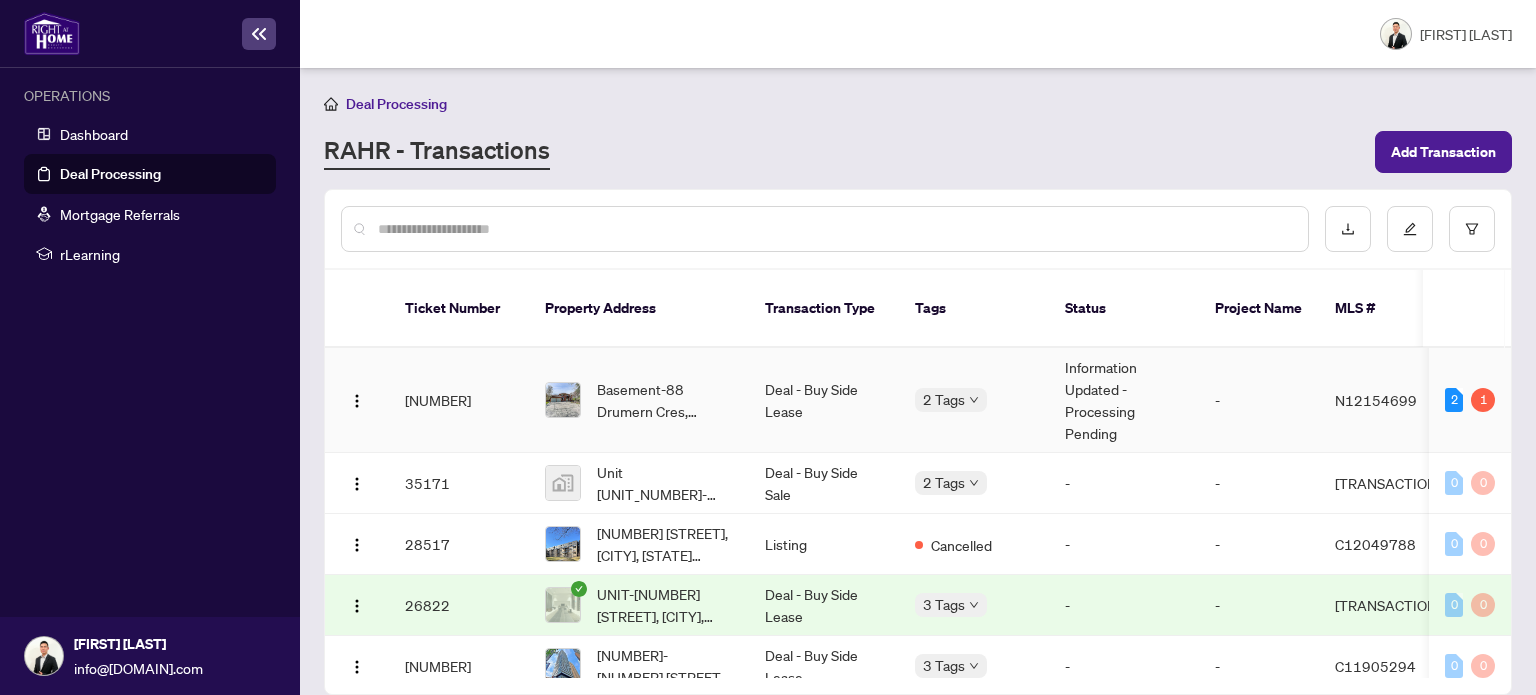 click on "Deal - Buy Side Lease" at bounding box center (824, 400) 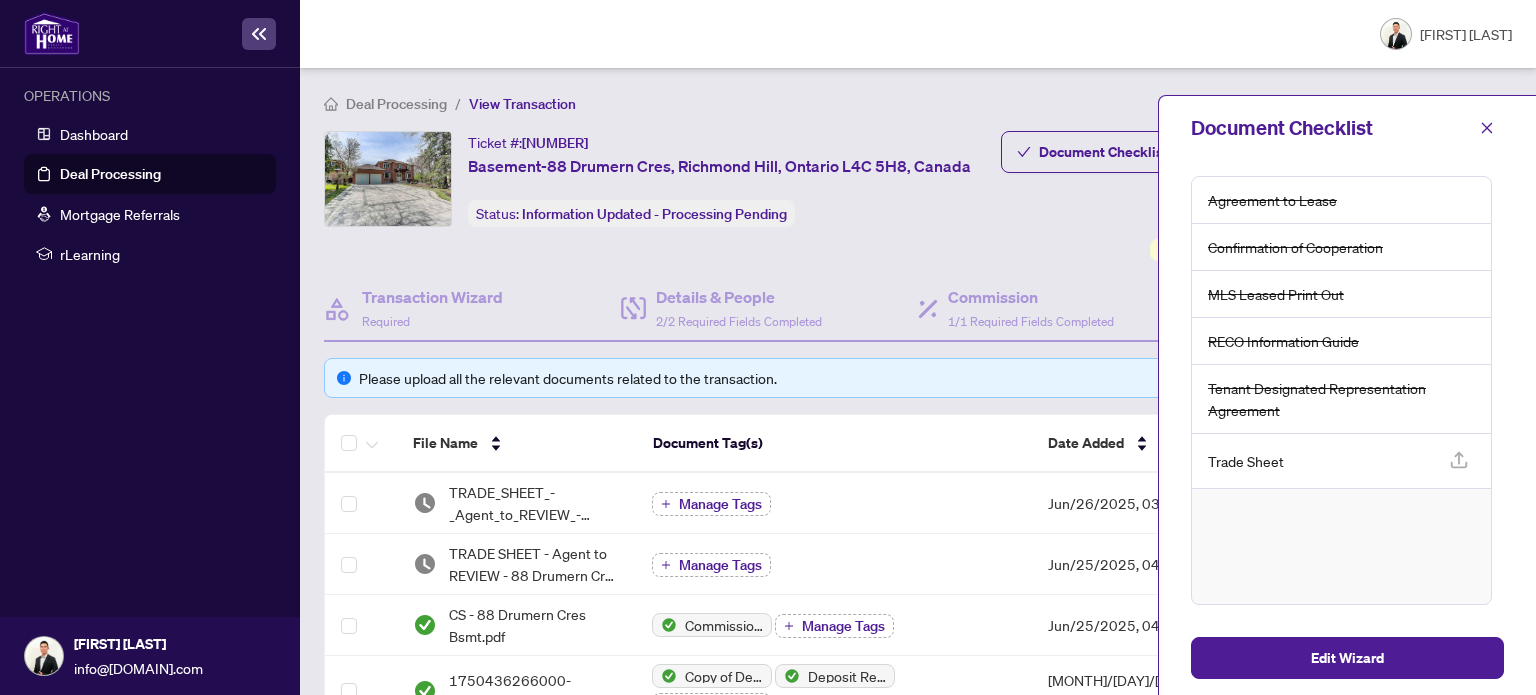click on "Please upload all the relevant documents related to the transaction." at bounding box center (919, 378) 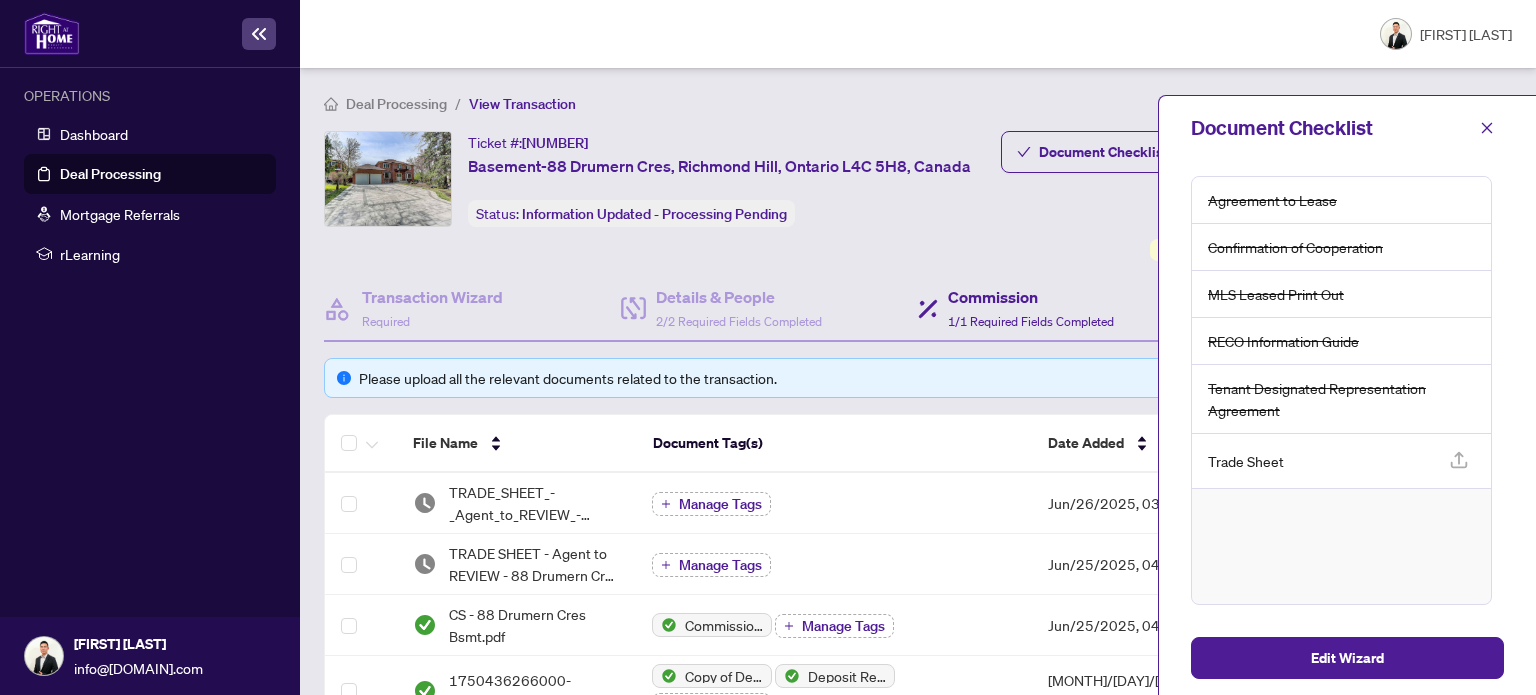 click on "Commission 1/1 Required Fields Completed" at bounding box center (1066, 309) 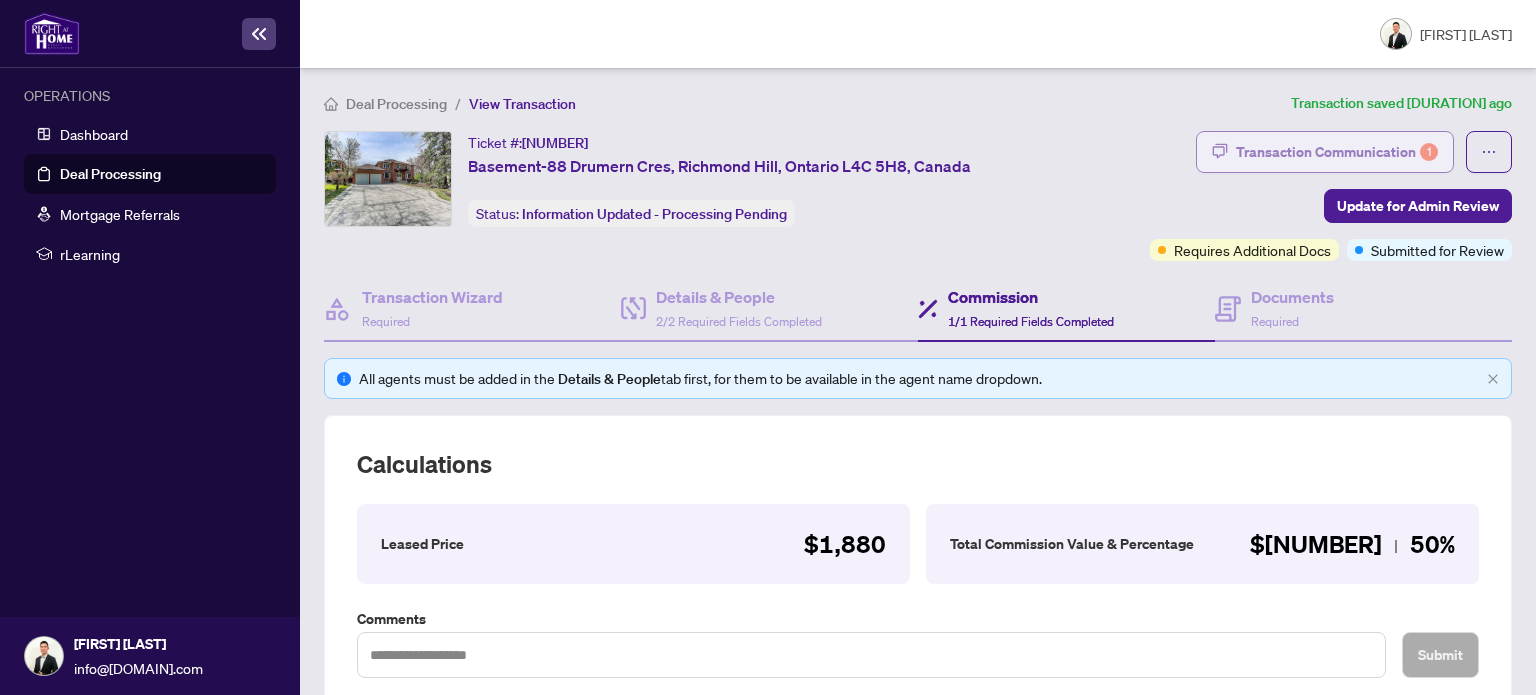 click on "Transaction Communication 1" at bounding box center (1337, 152) 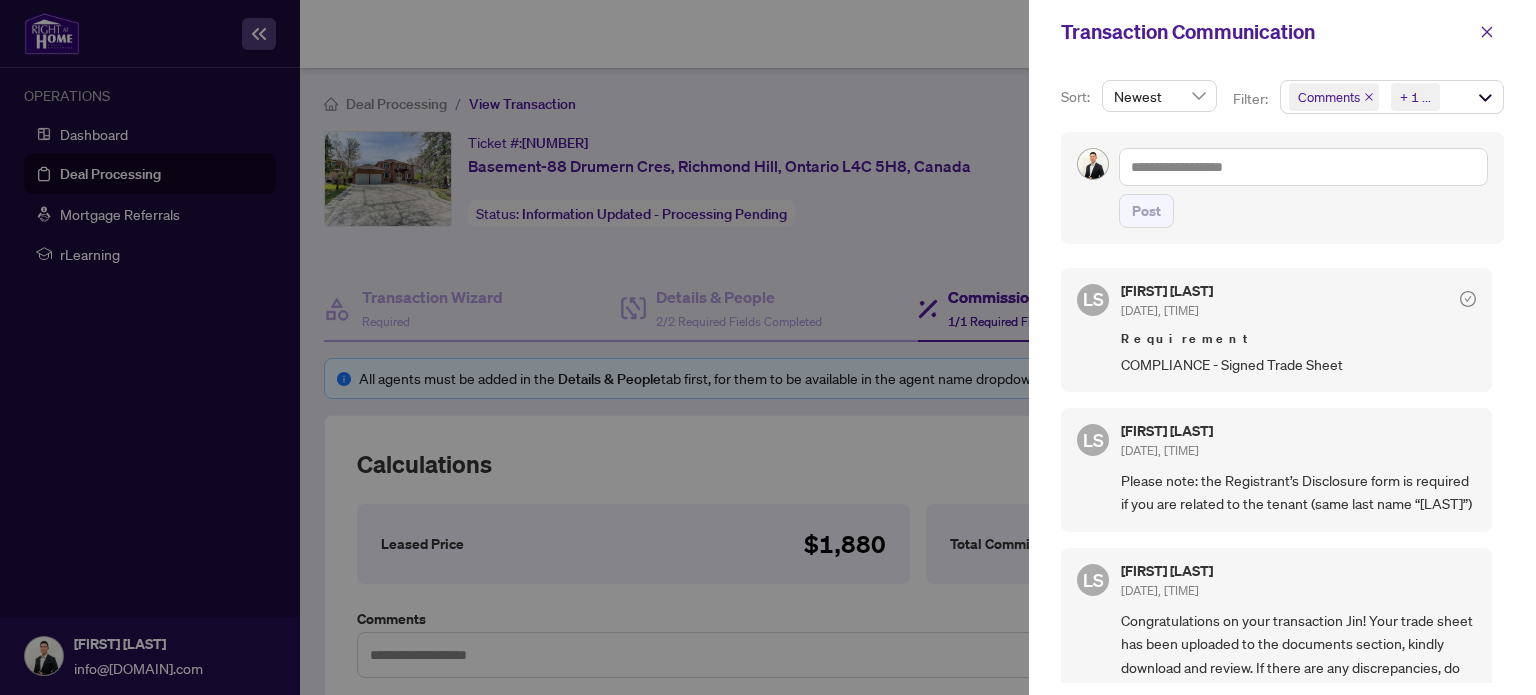 drag, startPoint x: 138, startPoint y: 139, endPoint x: 920, endPoint y: 185, distance: 783.35175 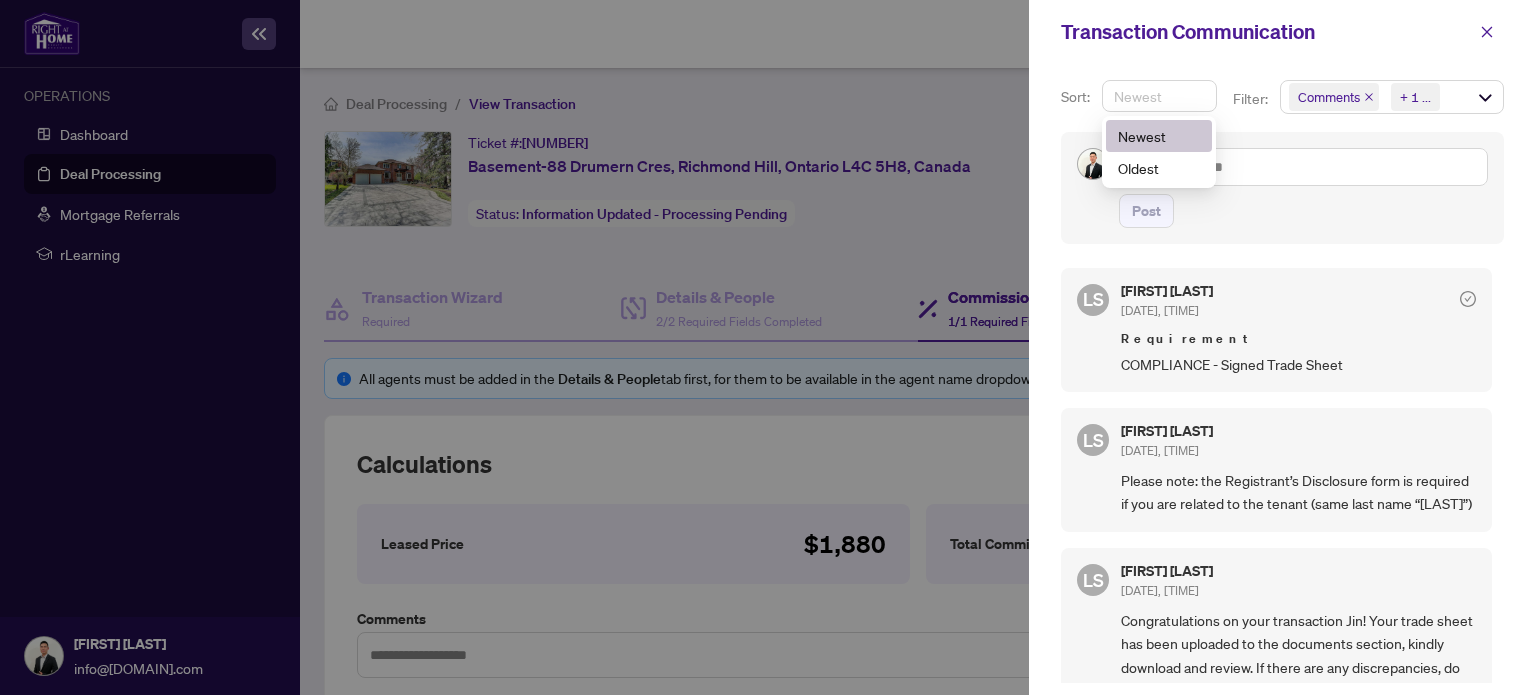 click on "Newest" at bounding box center (1159, 96) 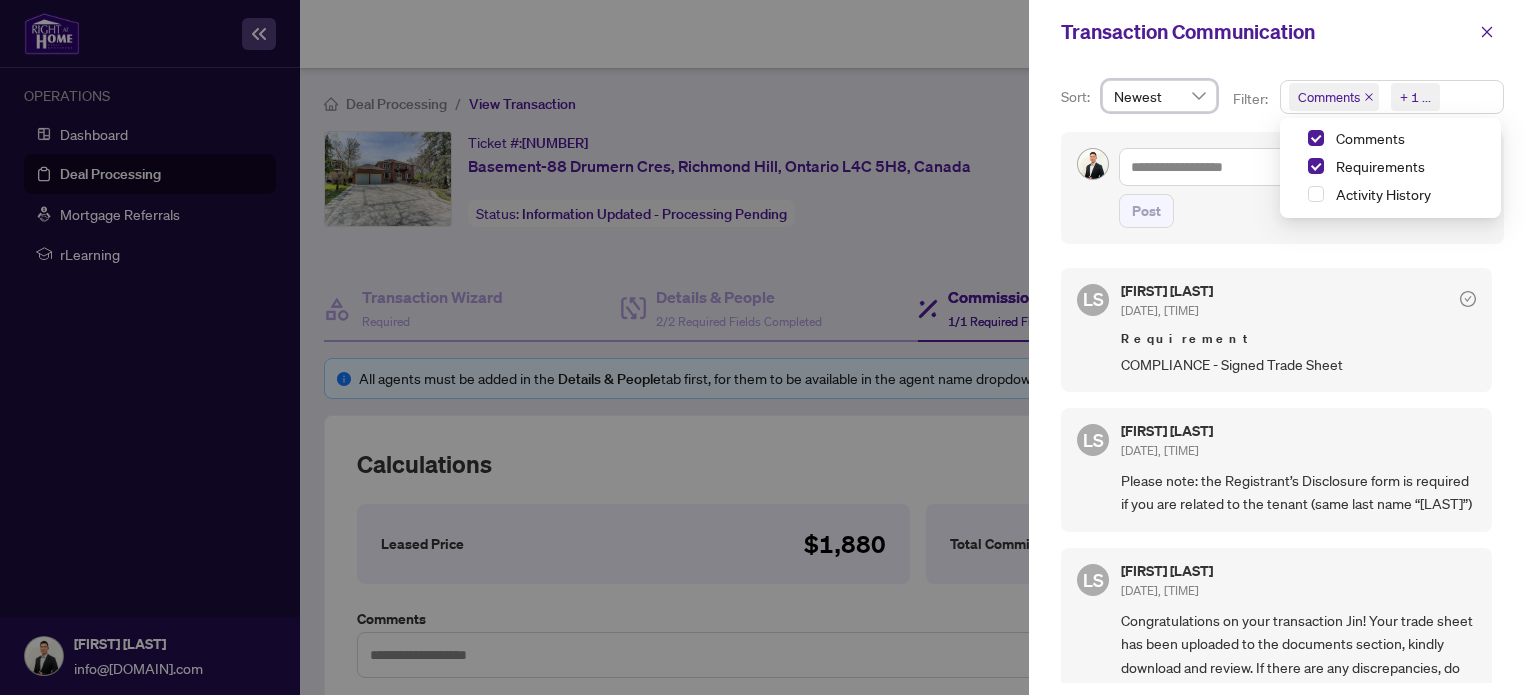 click on "Comments" at bounding box center (1329, 97) 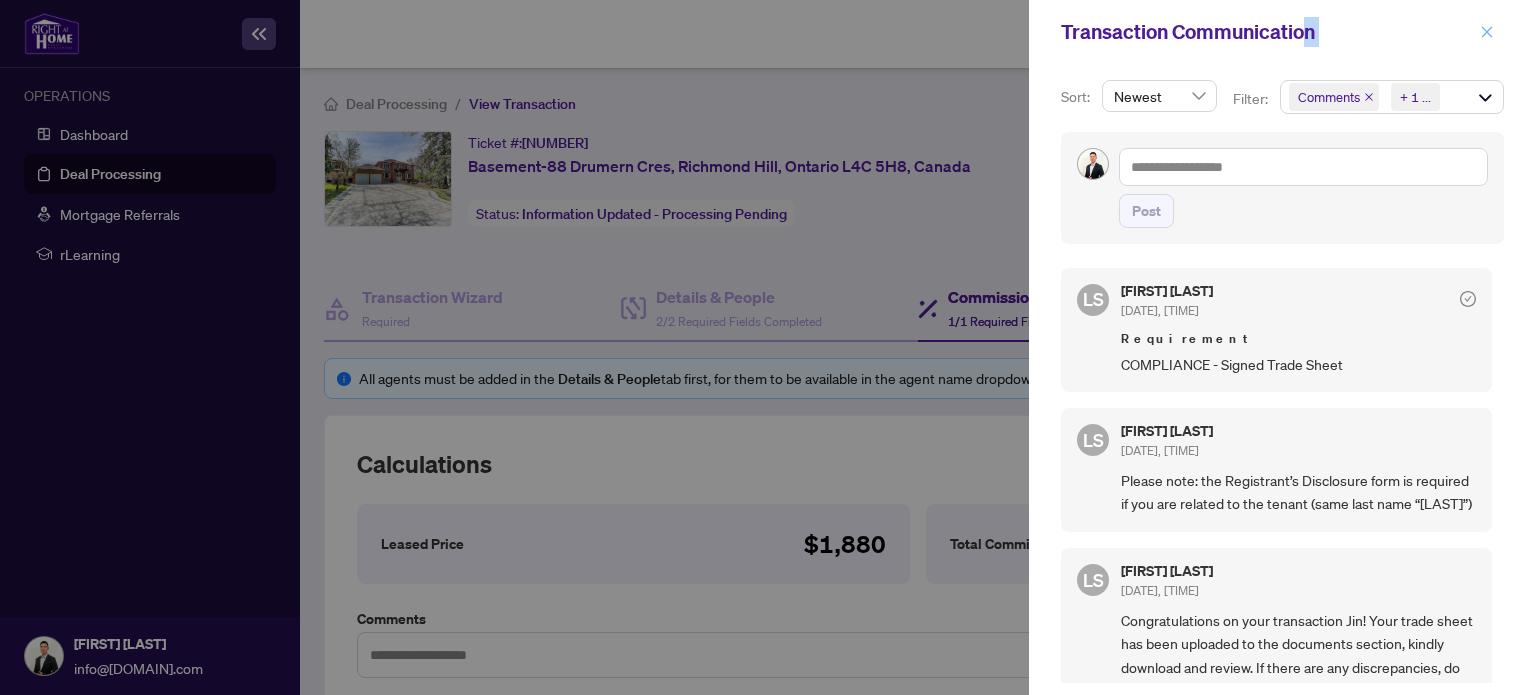 drag, startPoint x: 1305, startPoint y: 37, endPoint x: 1490, endPoint y: 36, distance: 185.0027 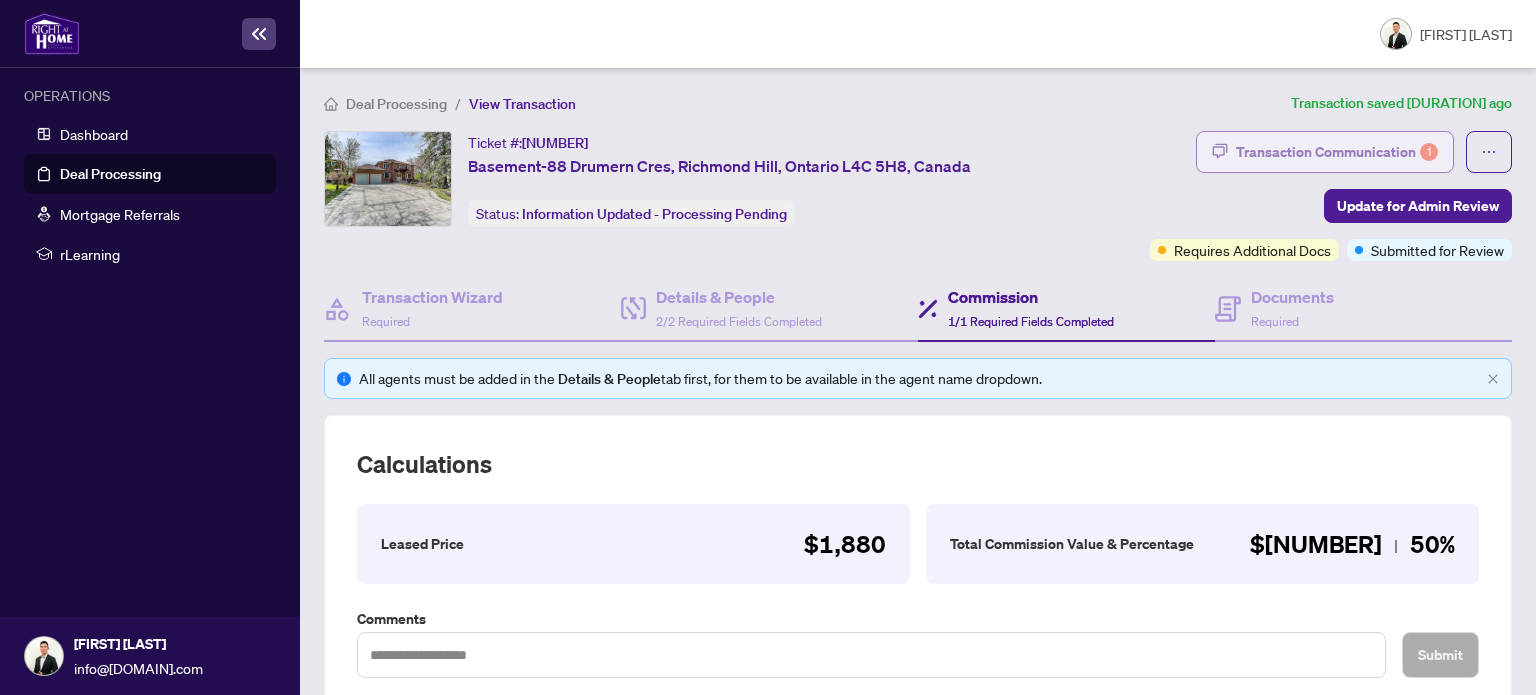 click on "Transaction Communication 1" at bounding box center [1337, 152] 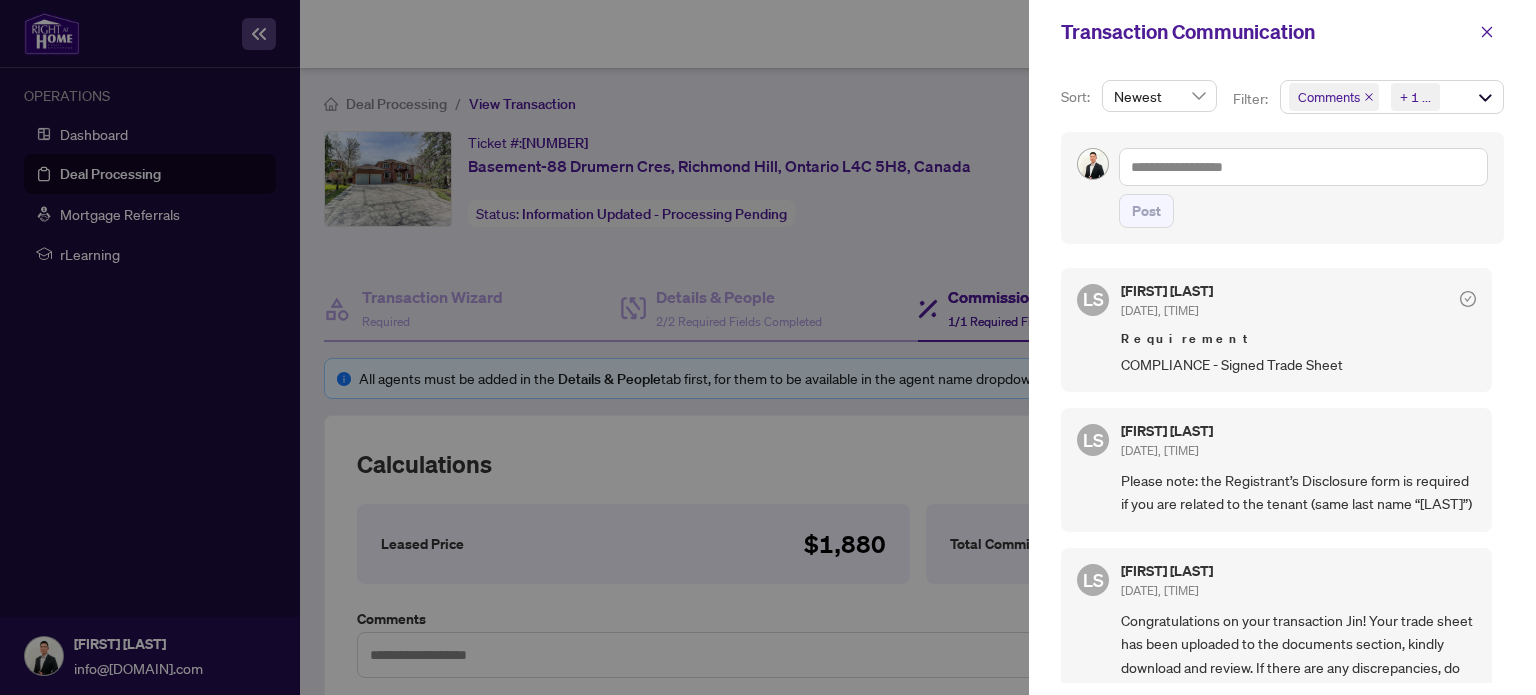 click at bounding box center [768, 347] 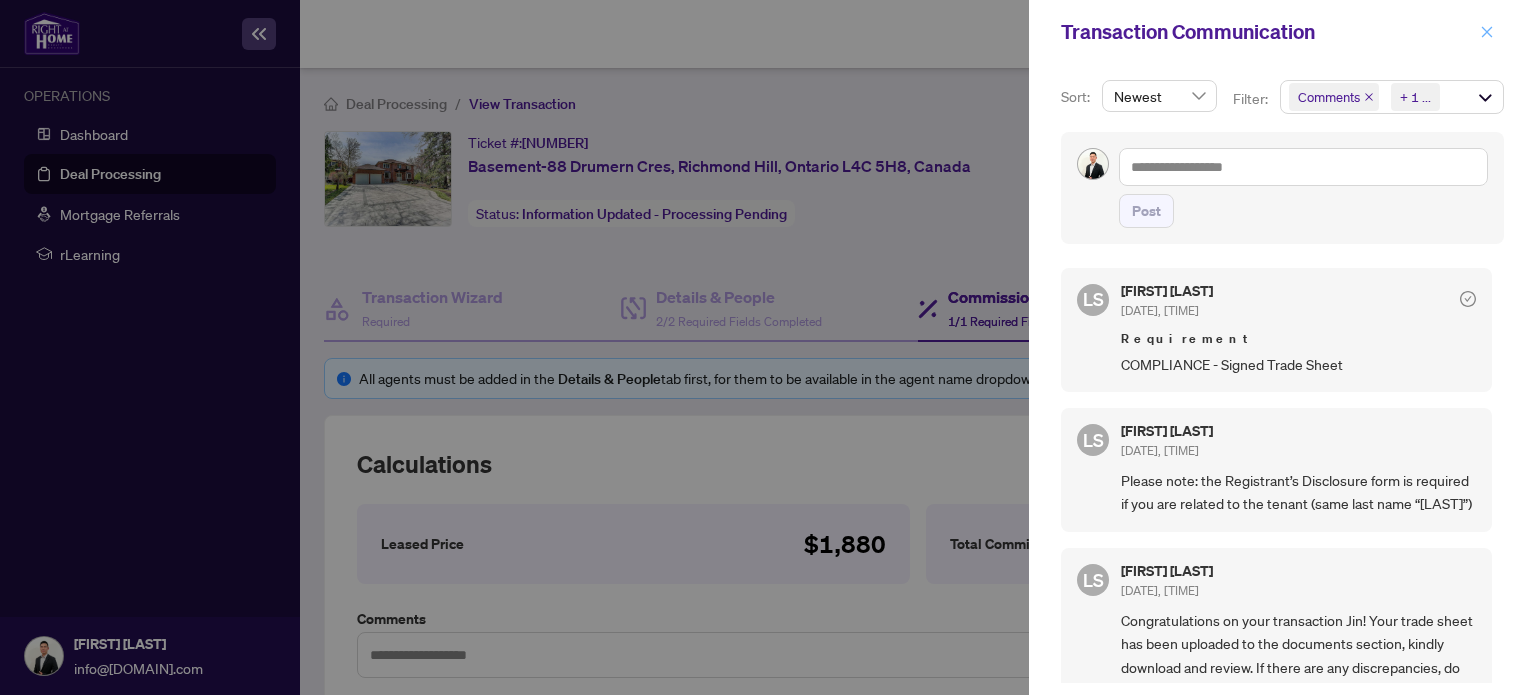 click at bounding box center (1487, 32) 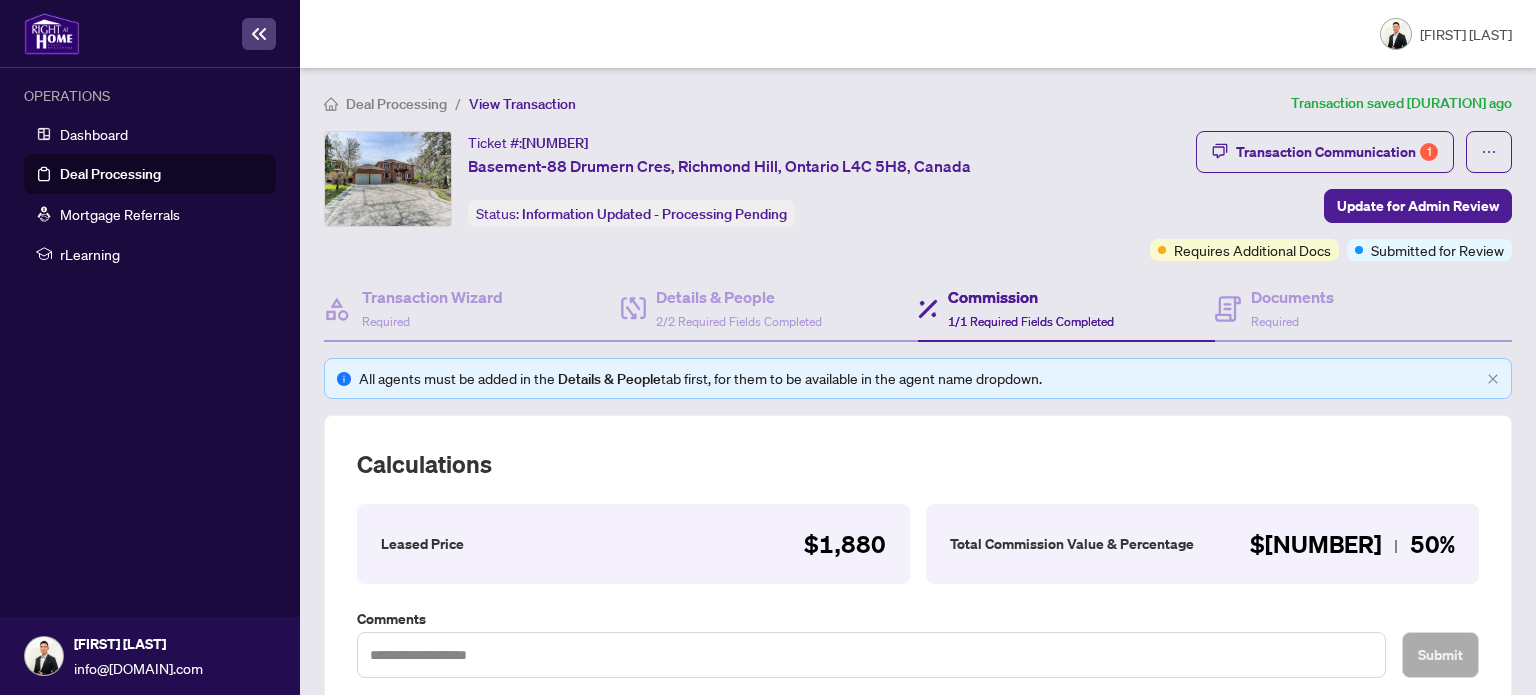click on "Deal Processing" at bounding box center [110, 174] 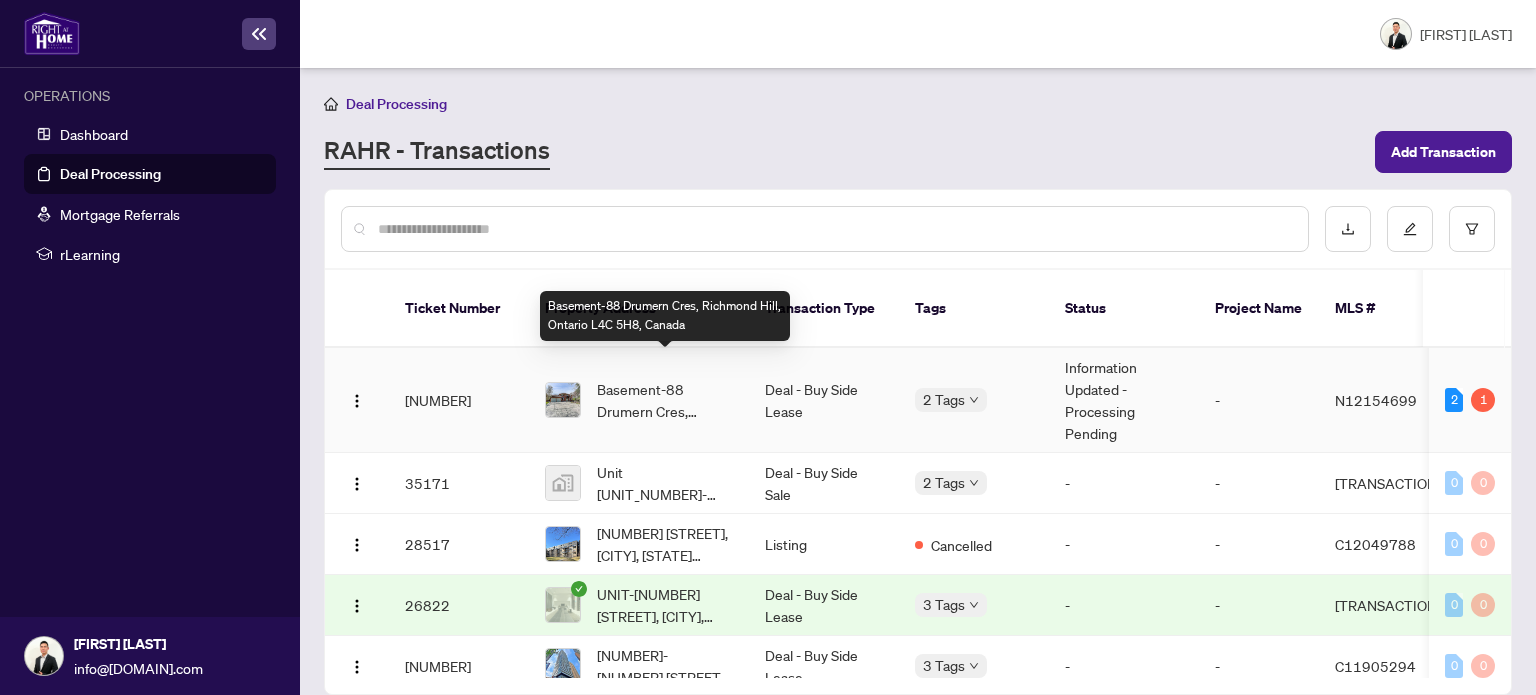 click on "Basement-88 Drumern Cres, Richmond Hill, Ontario L4C 5H8, Canada" at bounding box center (665, 400) 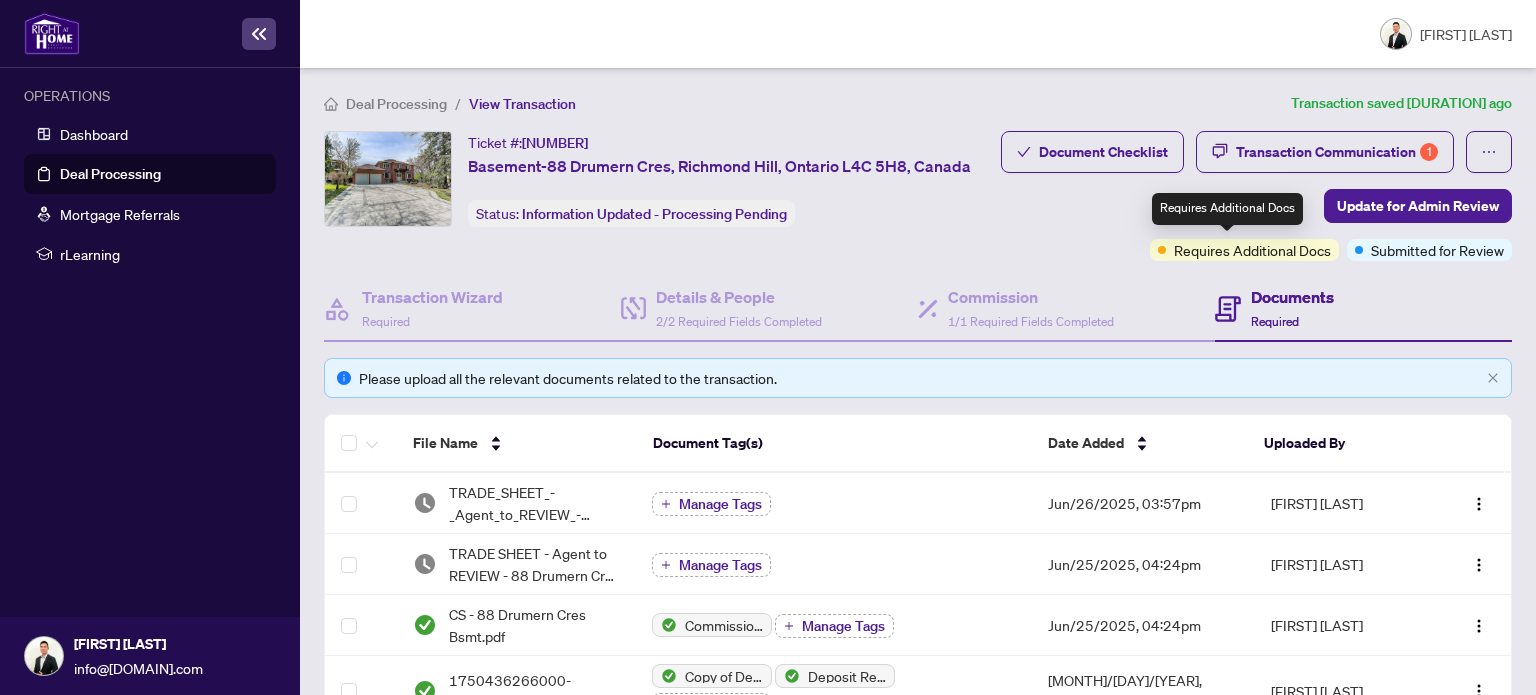 click on "Requires Additional Docs" at bounding box center (1252, 250) 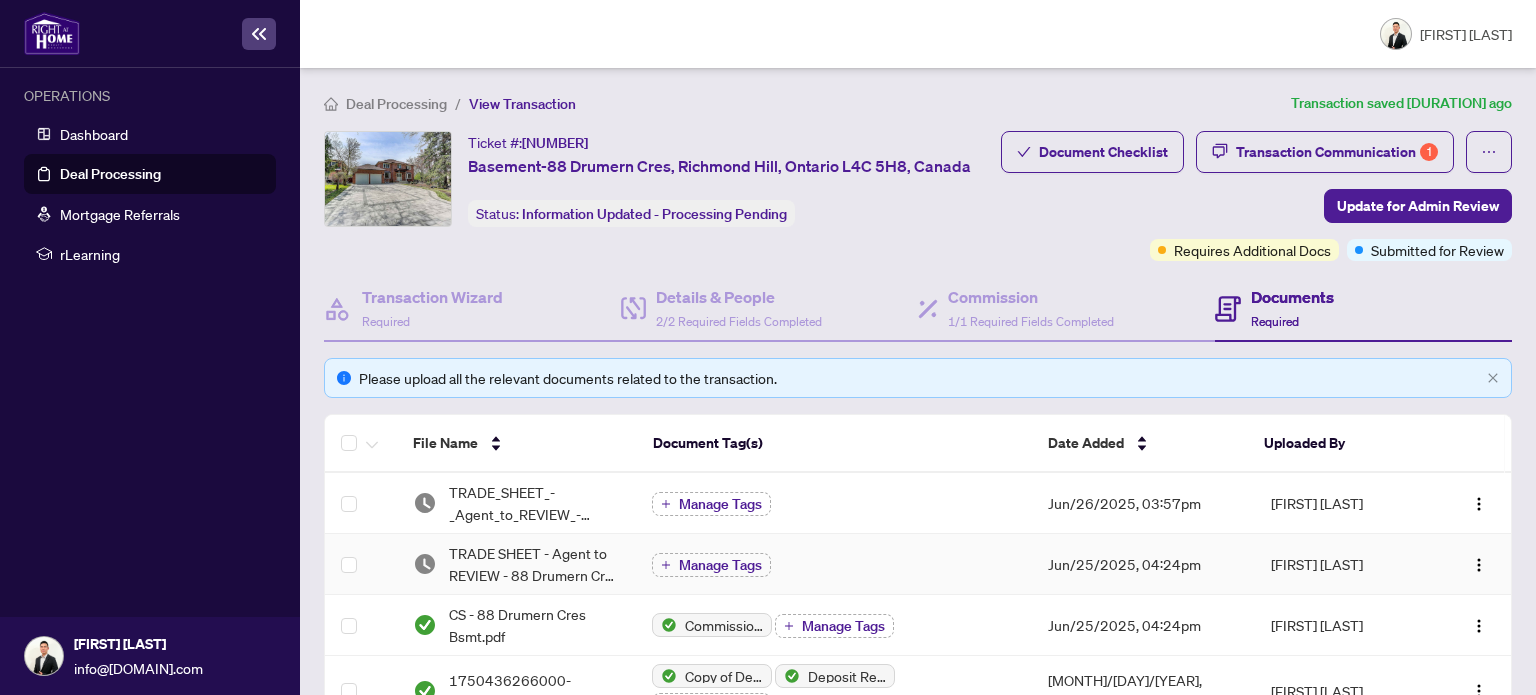scroll, scrollTop: 0, scrollLeft: 0, axis: both 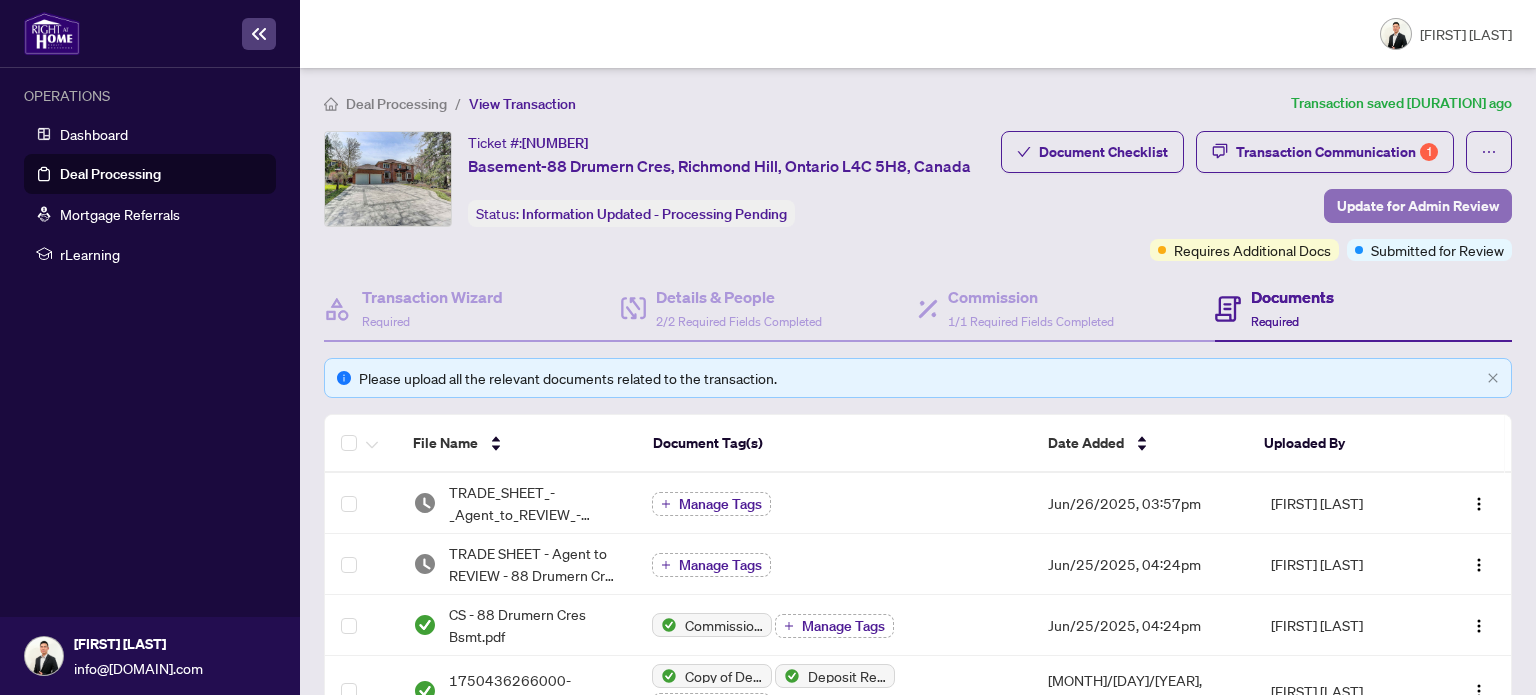 click on "Update for Admin Review" at bounding box center [1418, 206] 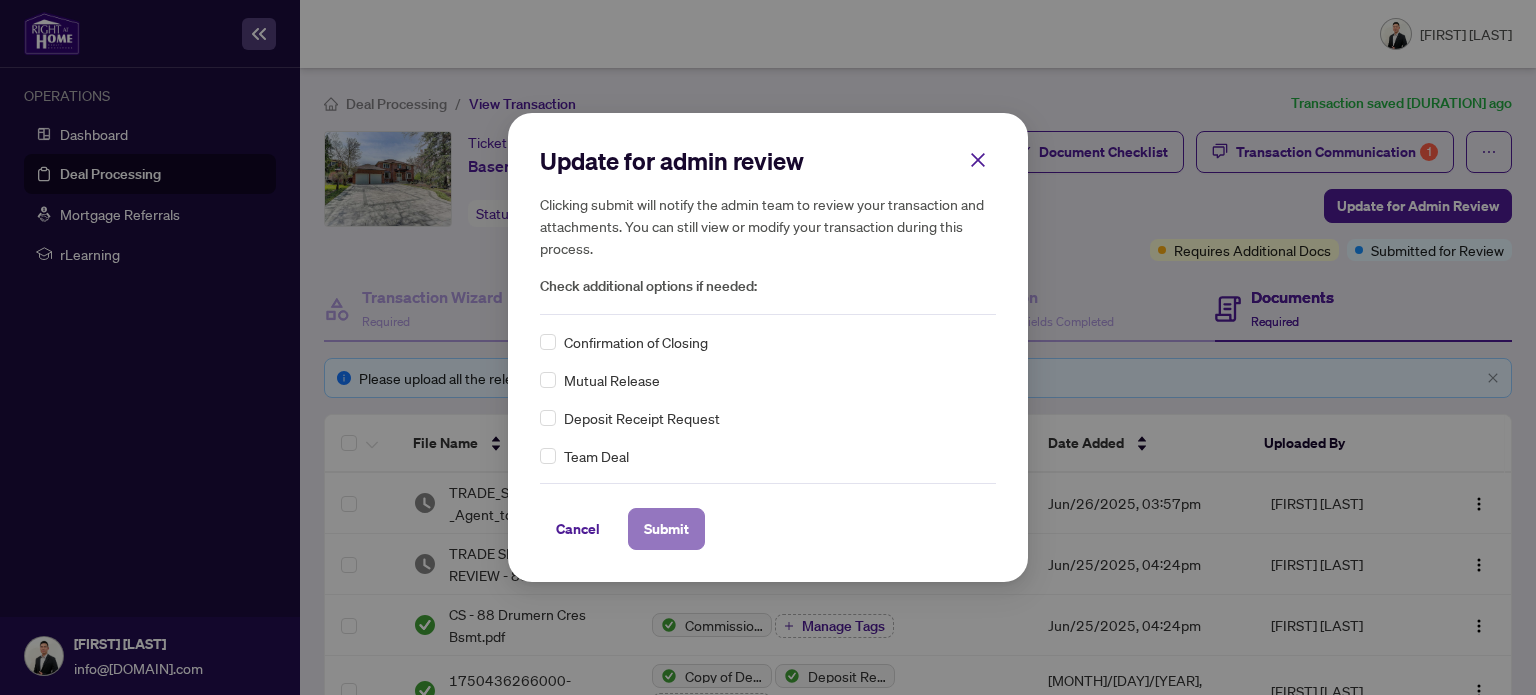 click on "Submit" at bounding box center [666, 529] 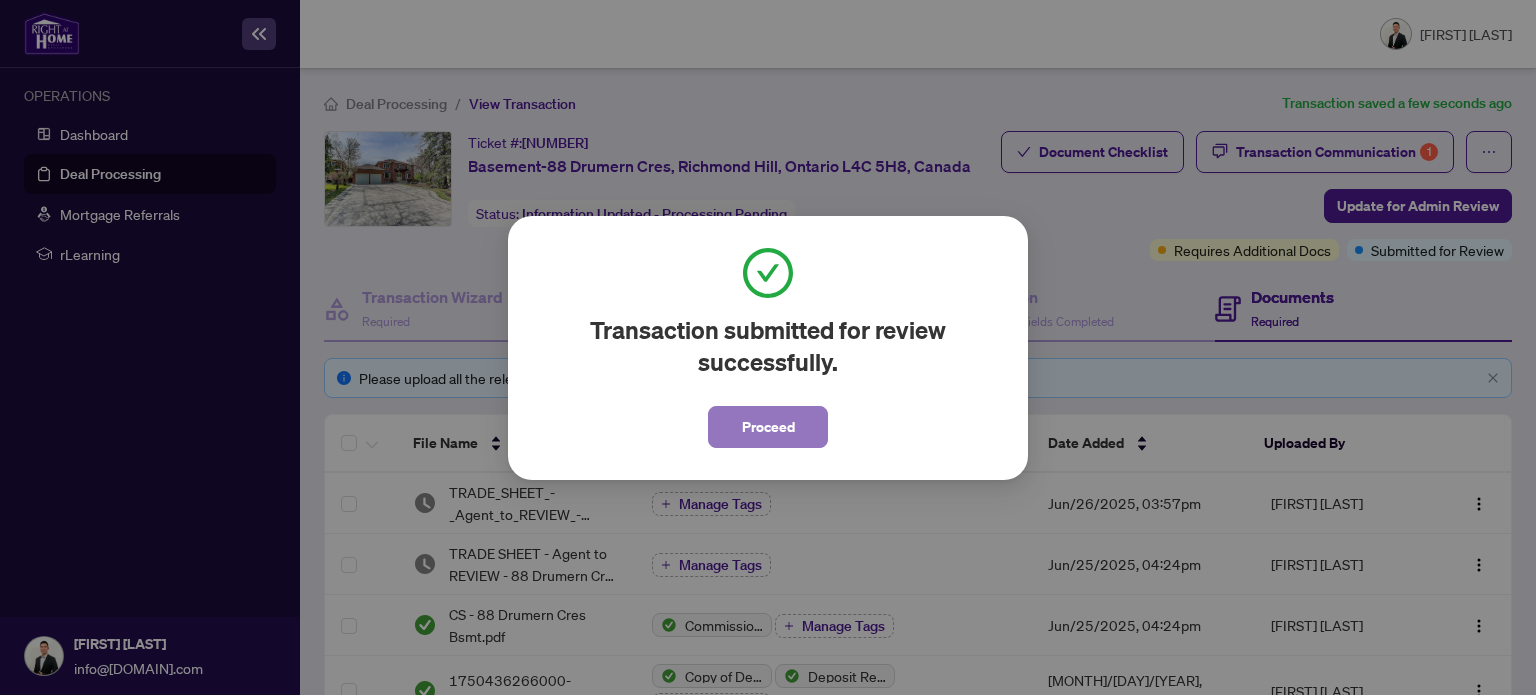 click on "Proceed" at bounding box center [768, 427] 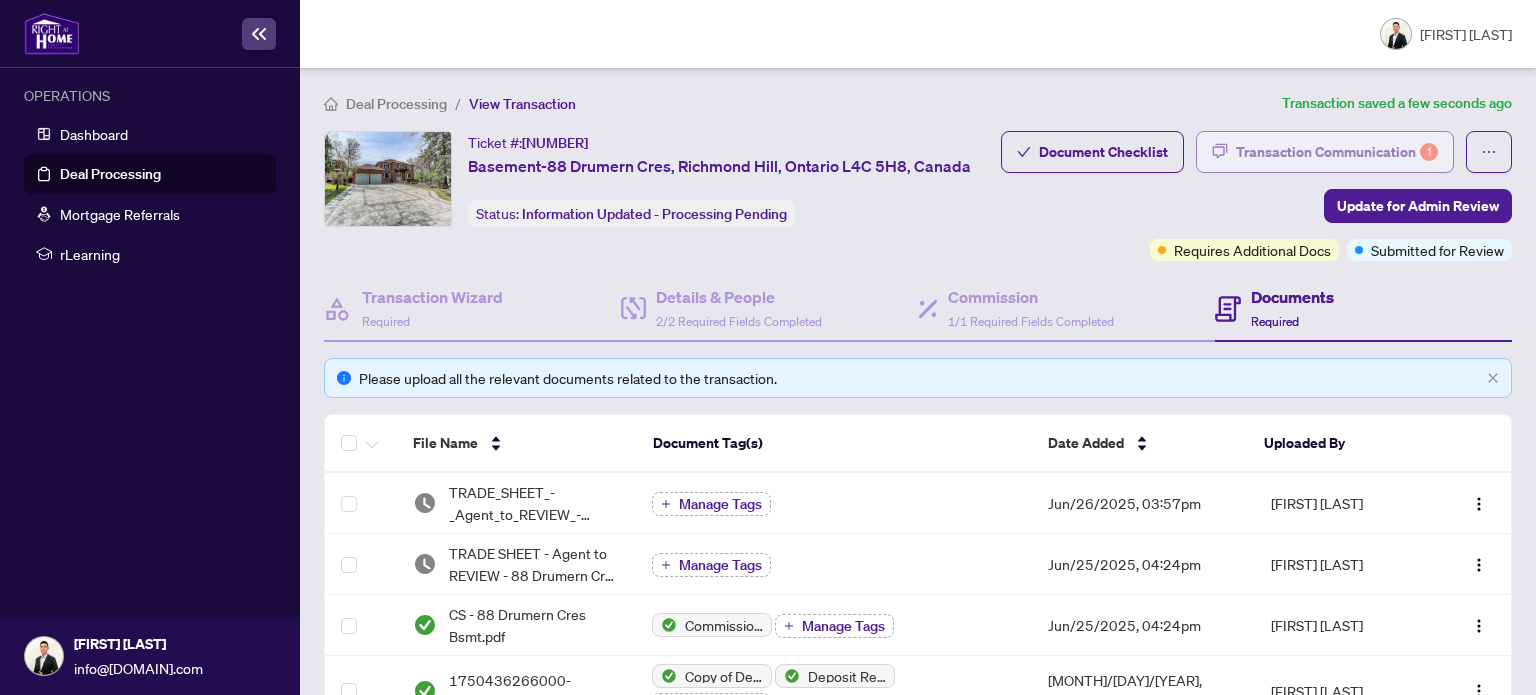 click on "Transaction Communication 1" at bounding box center (1337, 152) 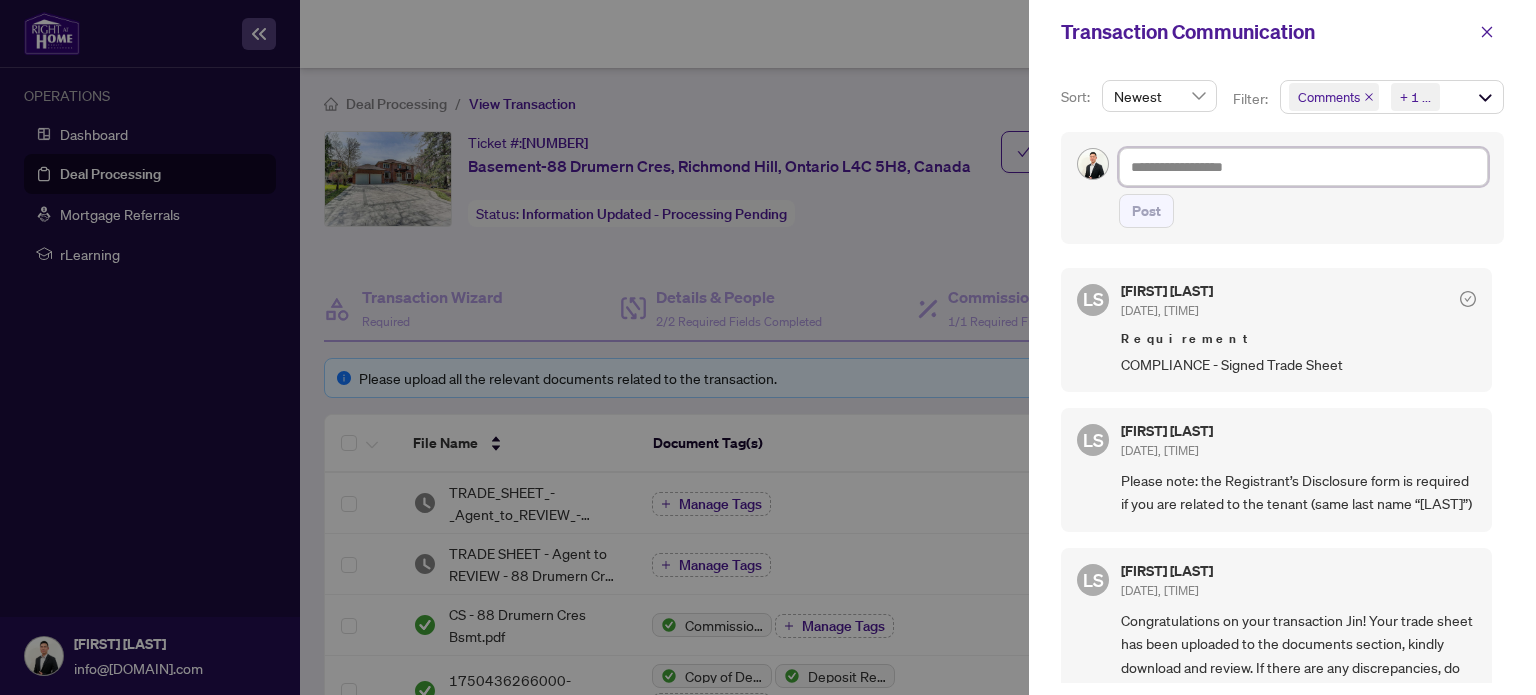 click at bounding box center [1303, 167] 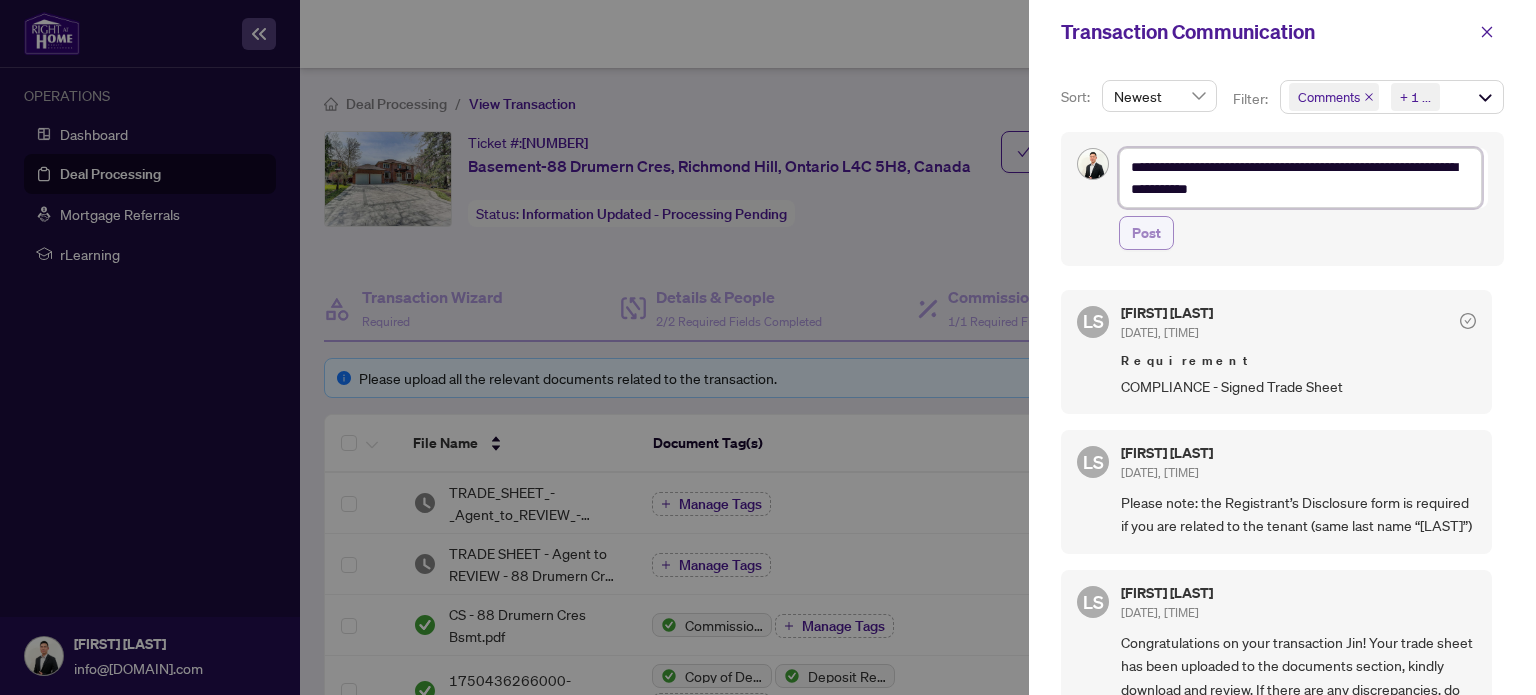 type on "**********" 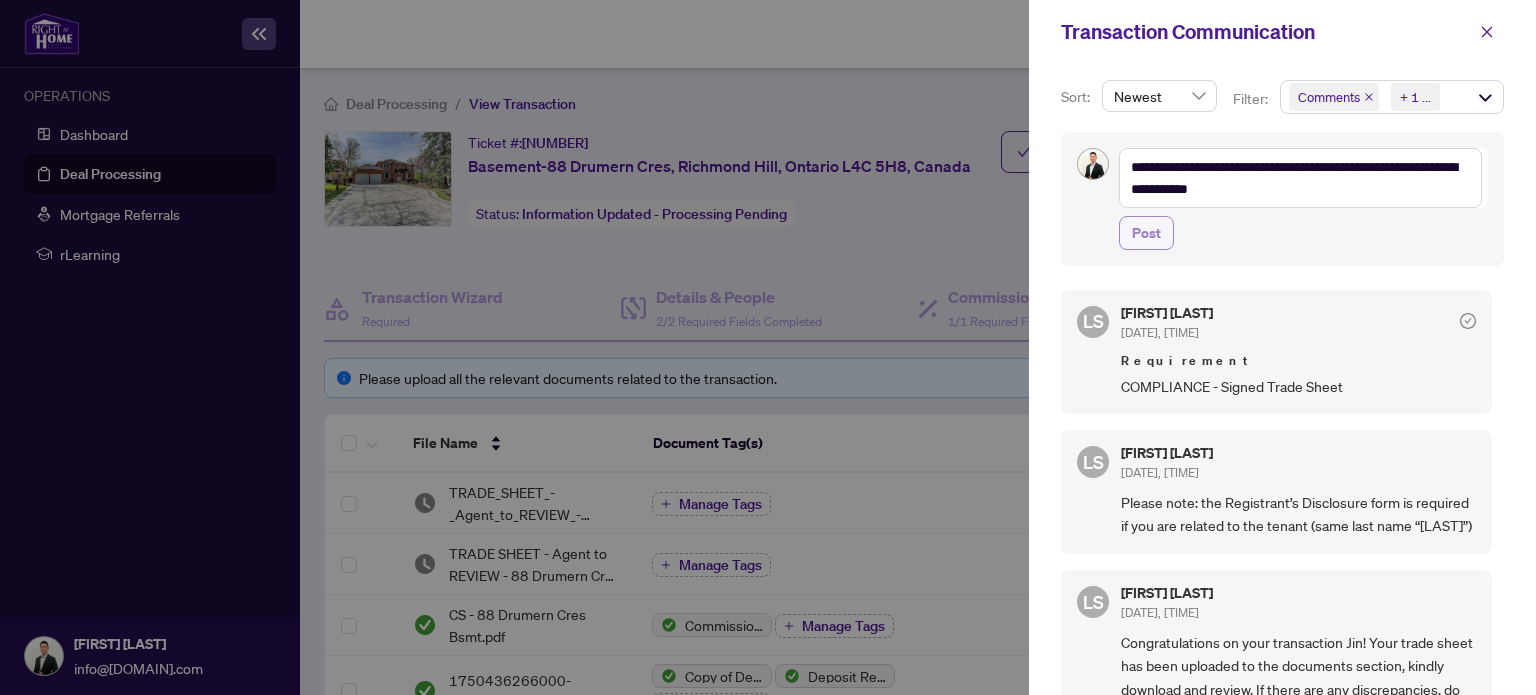 click on "Post" at bounding box center [1146, 233] 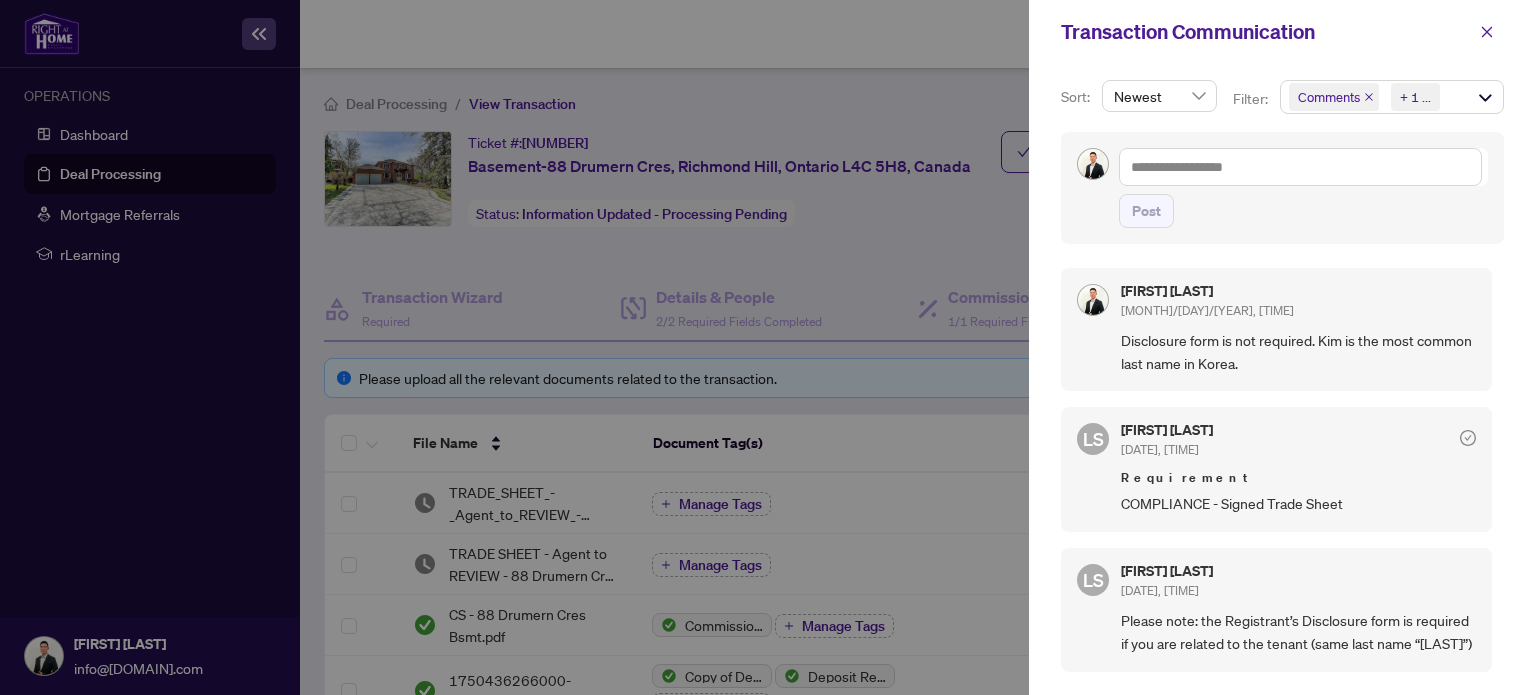 click at bounding box center [768, 347] 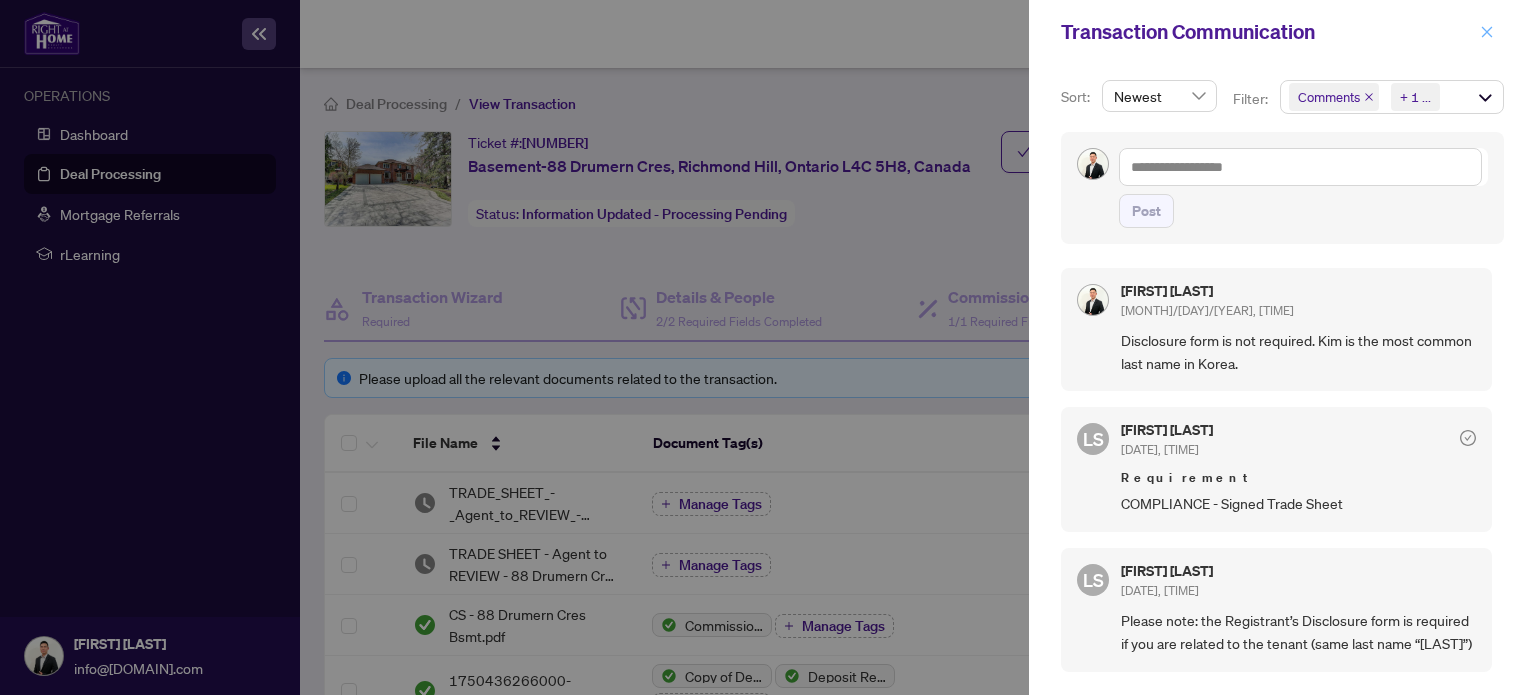 click at bounding box center (1487, 32) 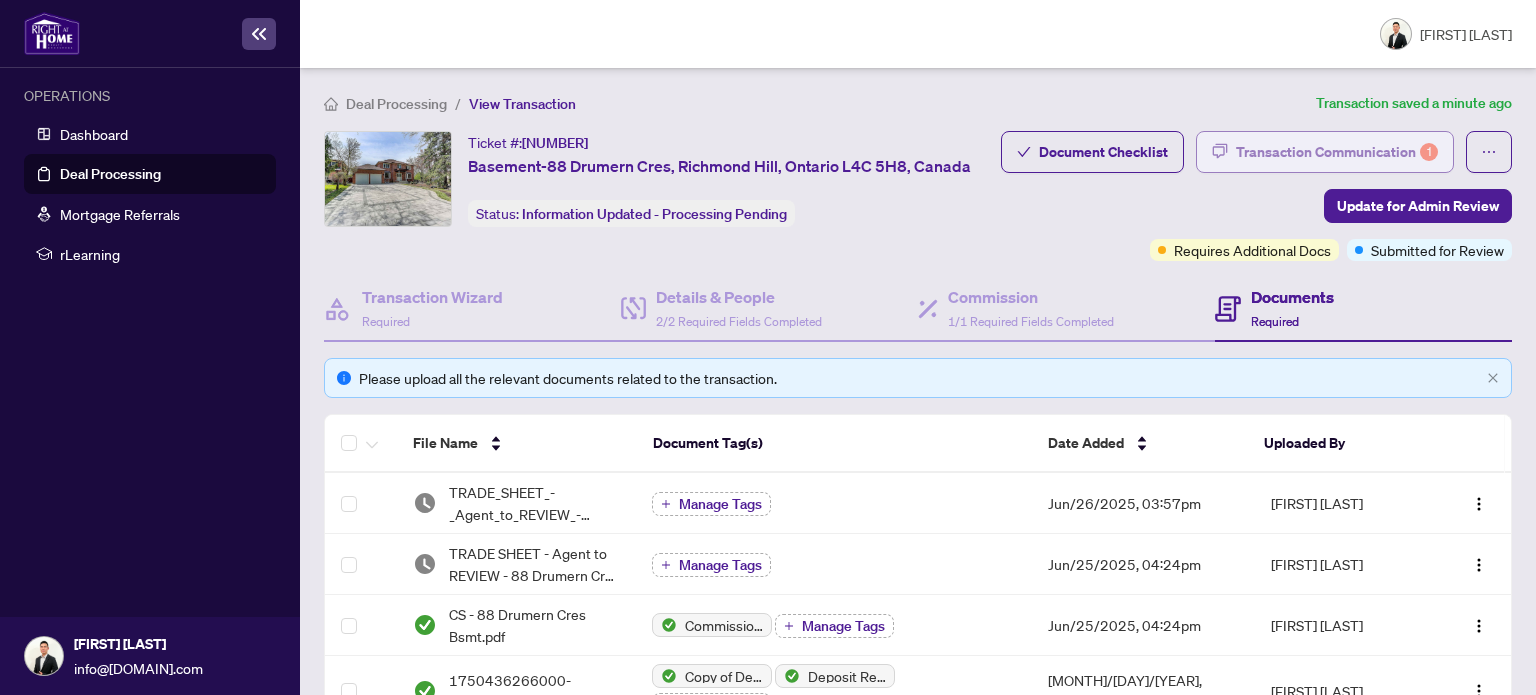 click on "Transaction Communication 1" at bounding box center [1337, 152] 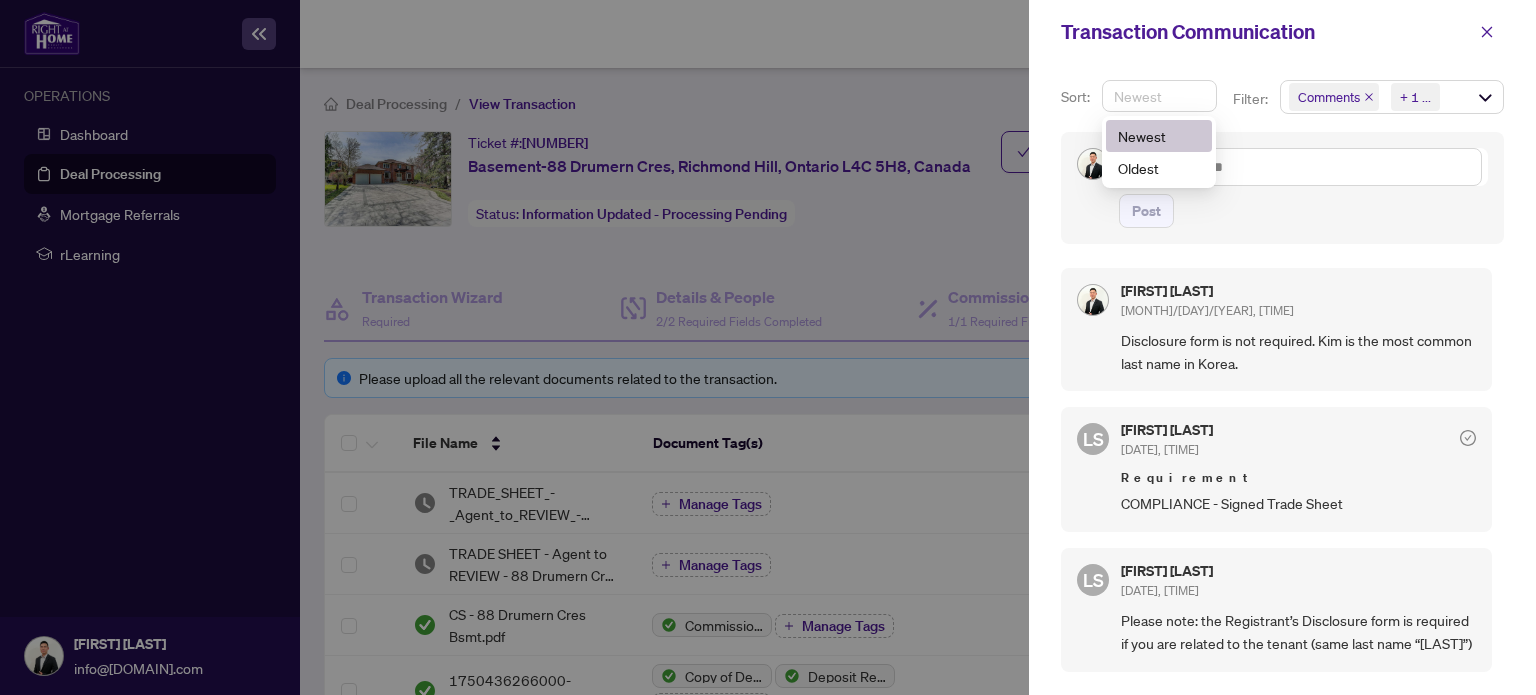 click on "Newest" at bounding box center (1159, 96) 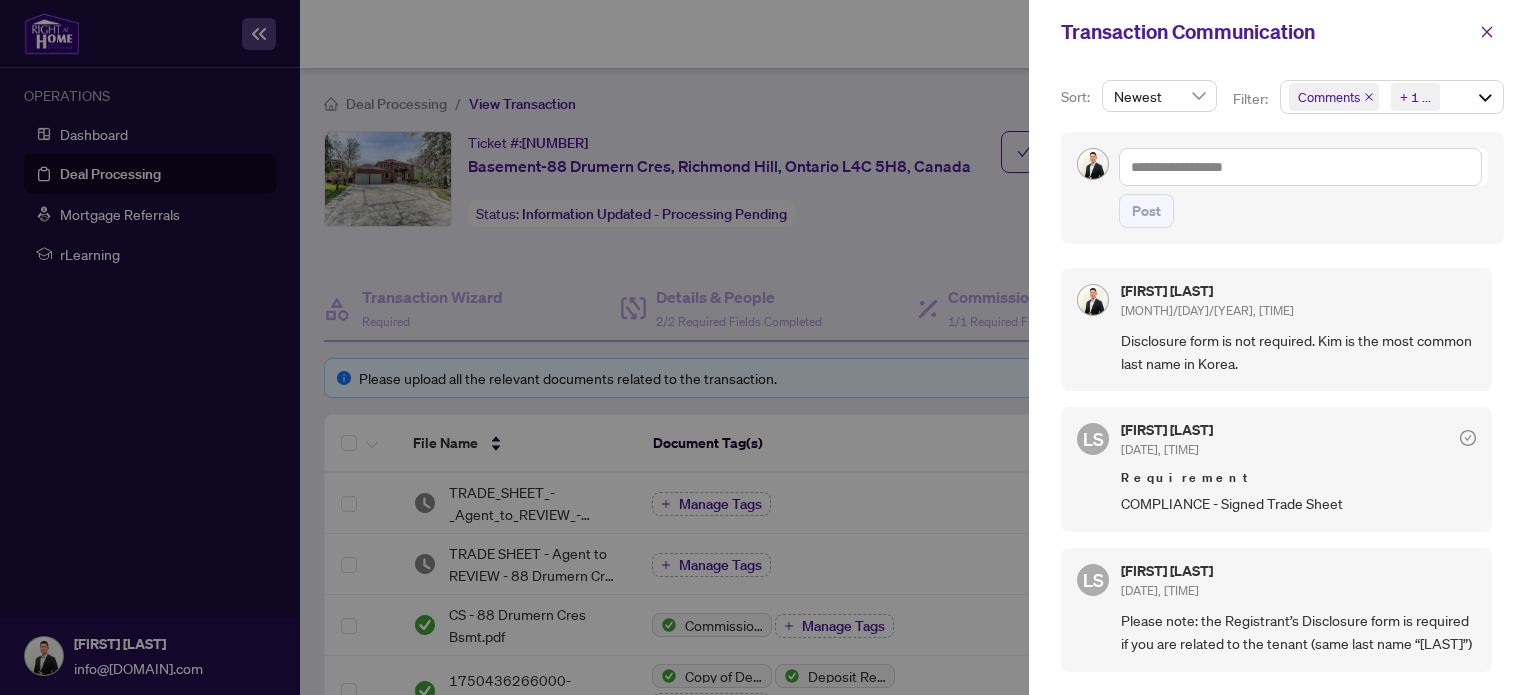 click on "Comments Requirements + 1 ..." at bounding box center (1392, 106) 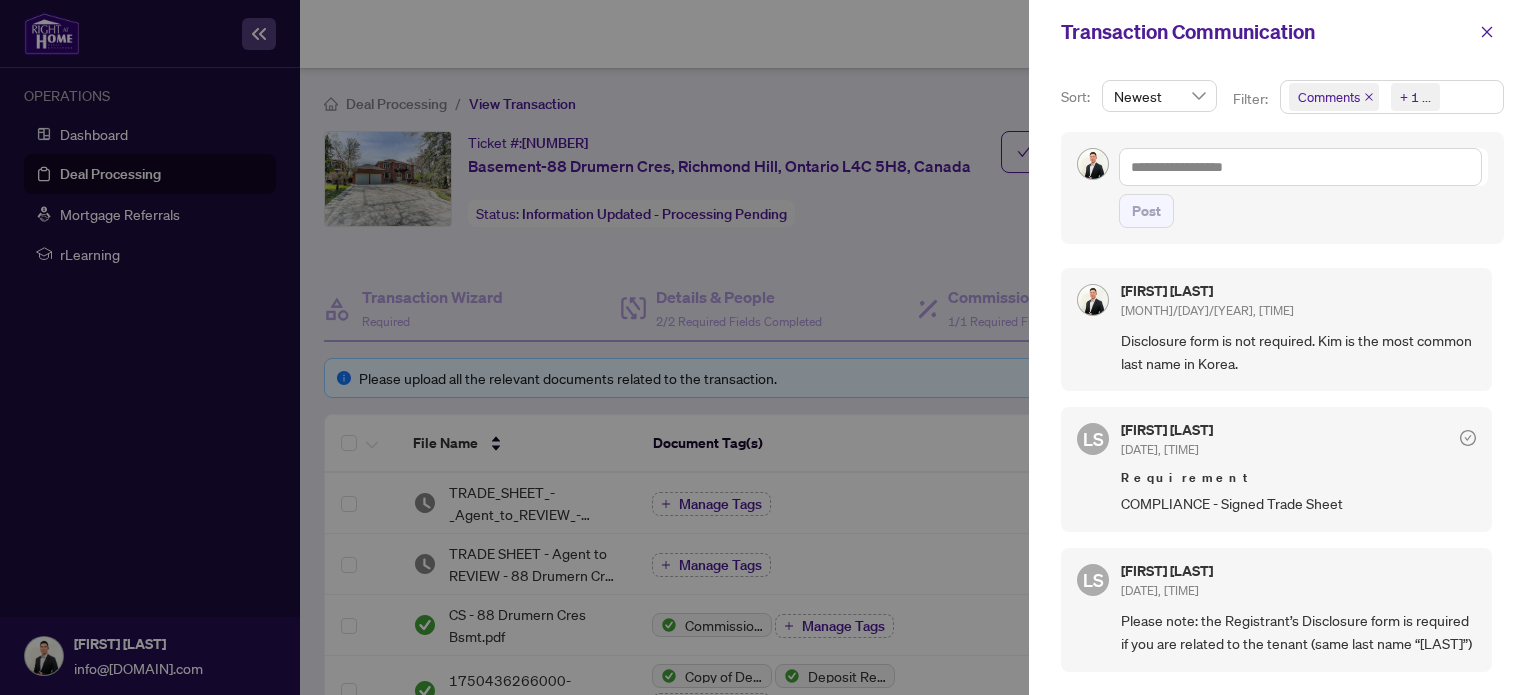 click on "Comments" at bounding box center [1334, 97] 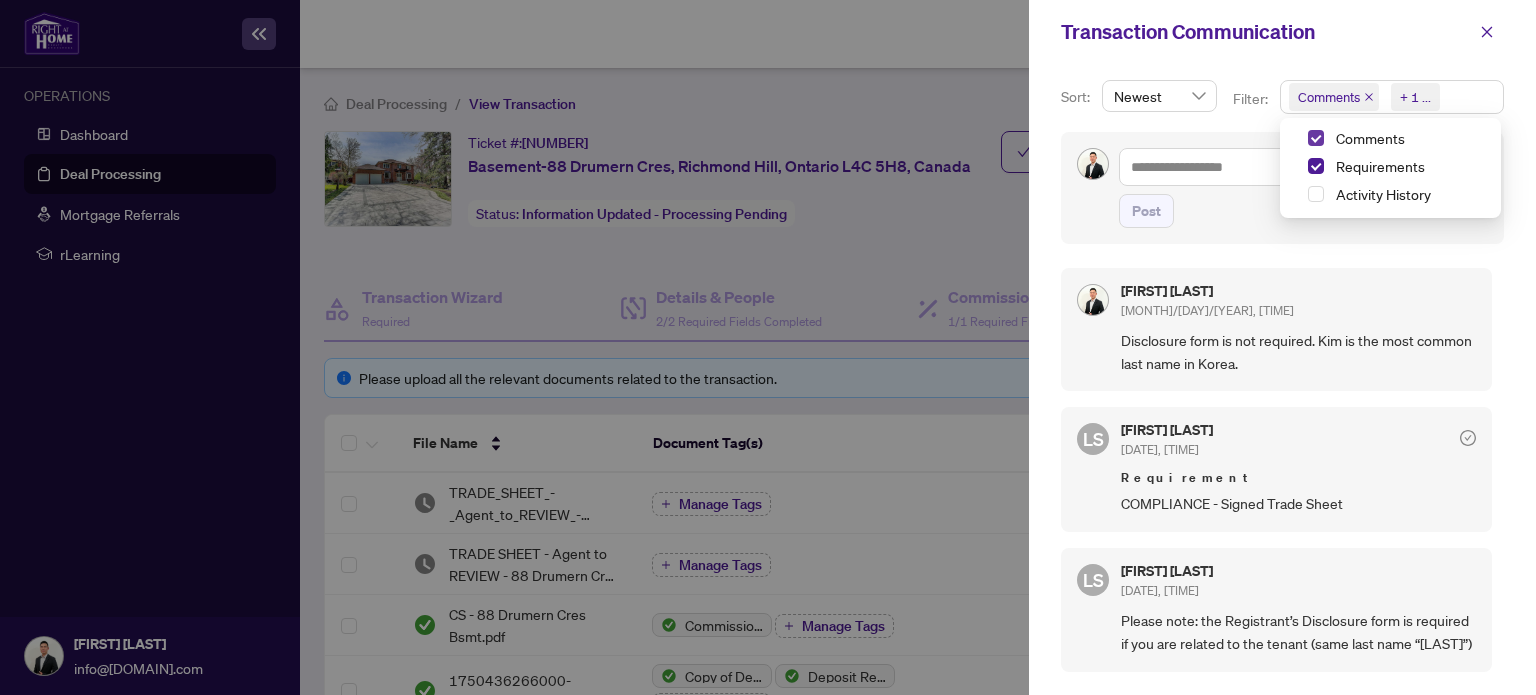 click at bounding box center [1316, 138] 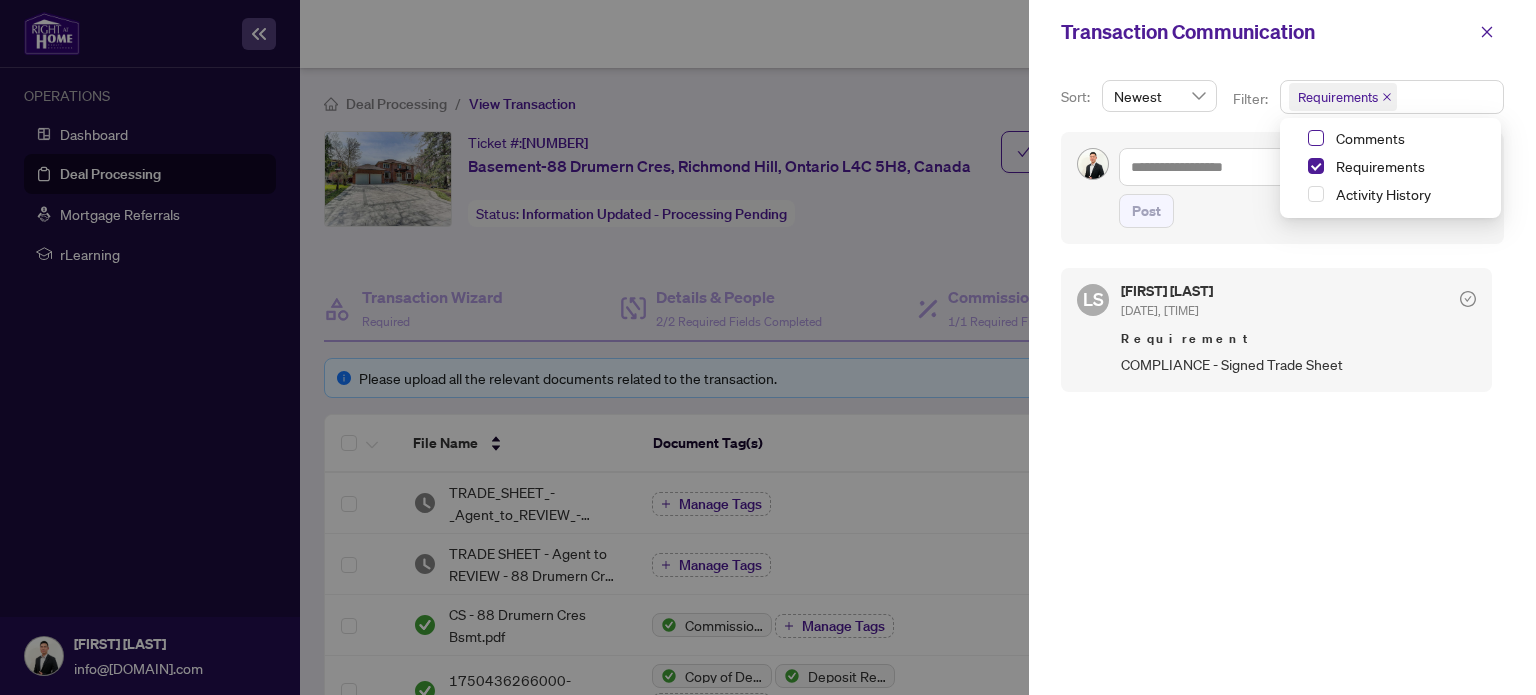 click at bounding box center [1316, 138] 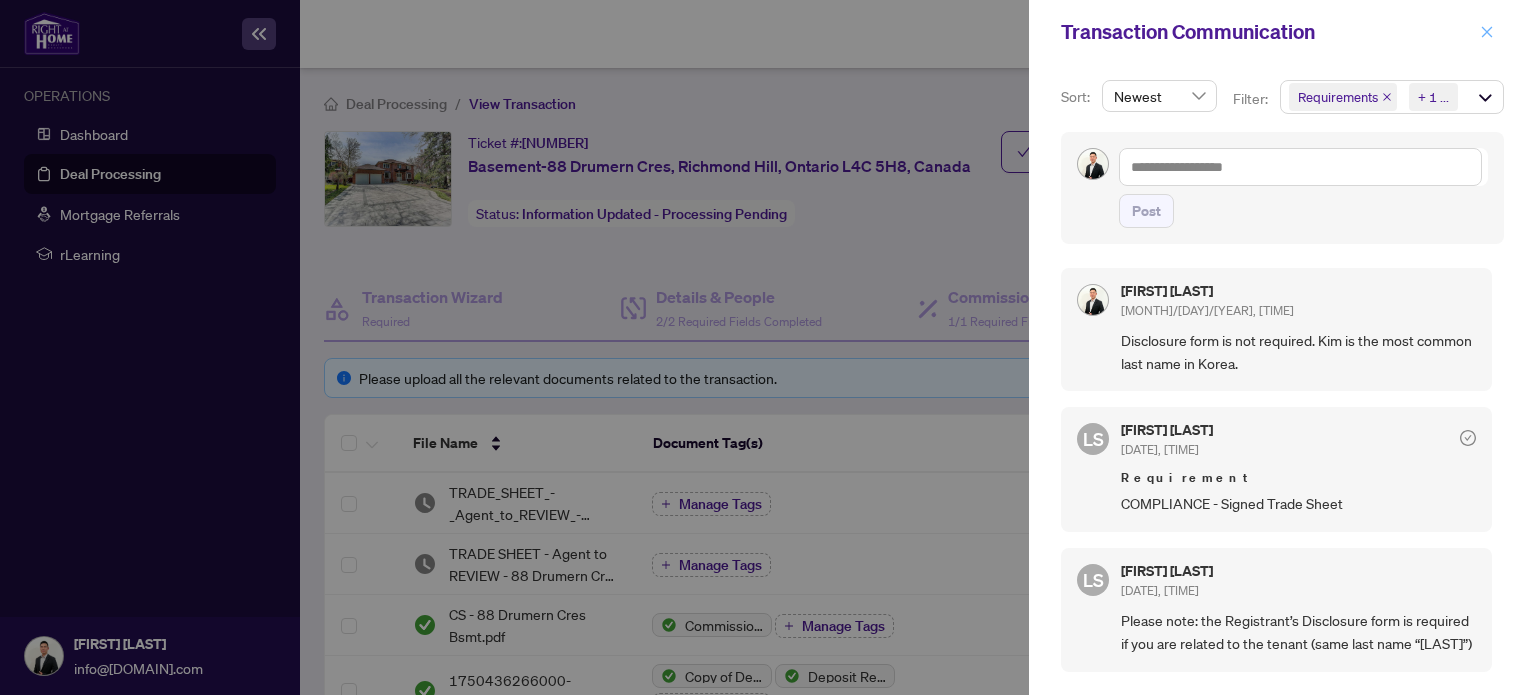 click at bounding box center (1487, 31) 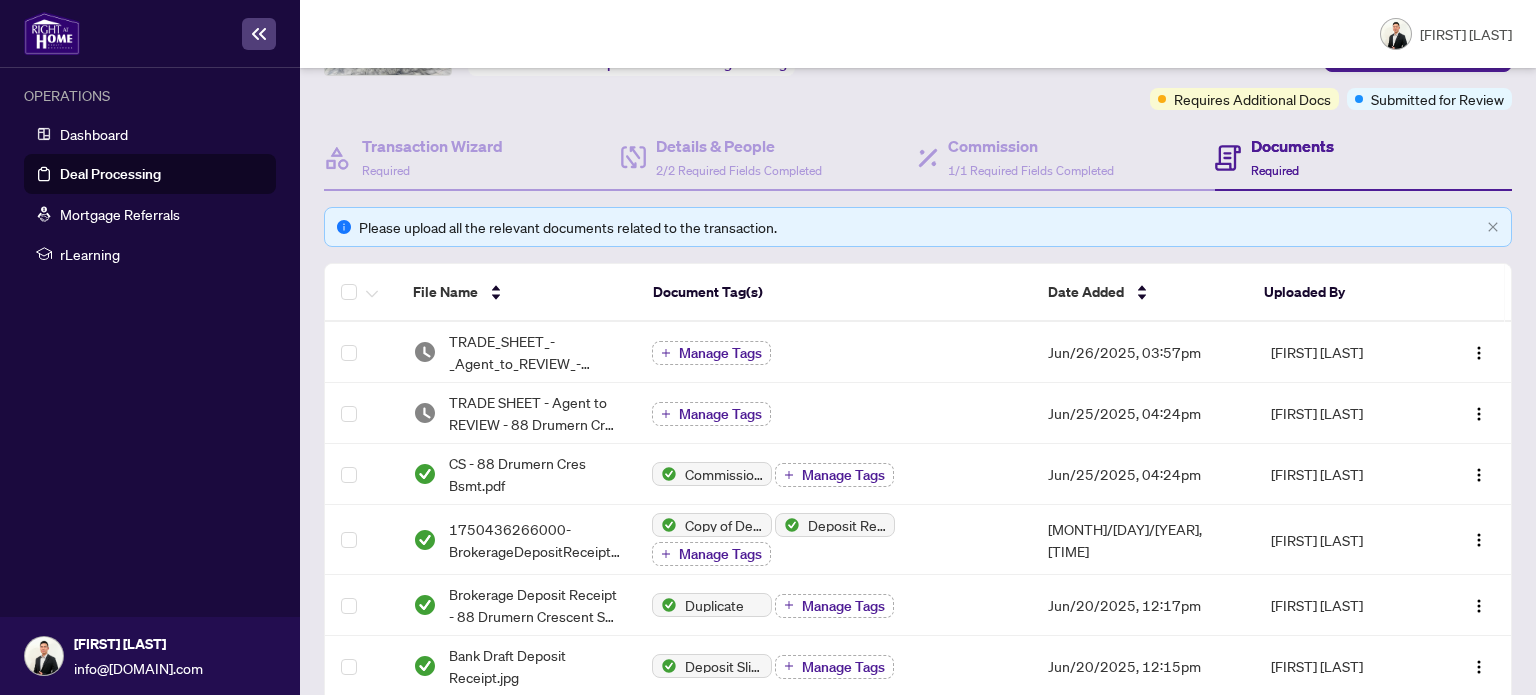 scroll, scrollTop: 168, scrollLeft: 0, axis: vertical 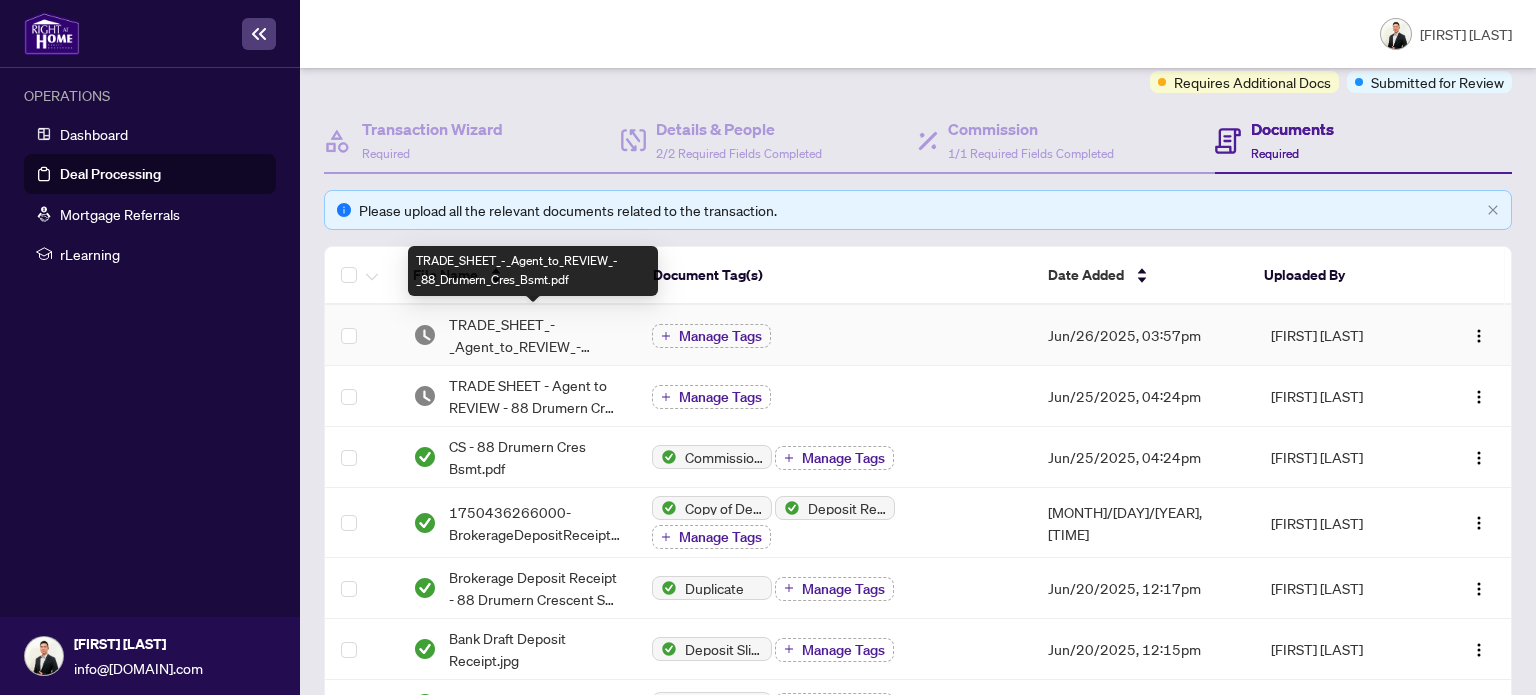 click on "TRADE_SHEET_-_Agent_to_REVIEW_-_88_Drumern_Cres_Bsmt.pdf" at bounding box center [535, 335] 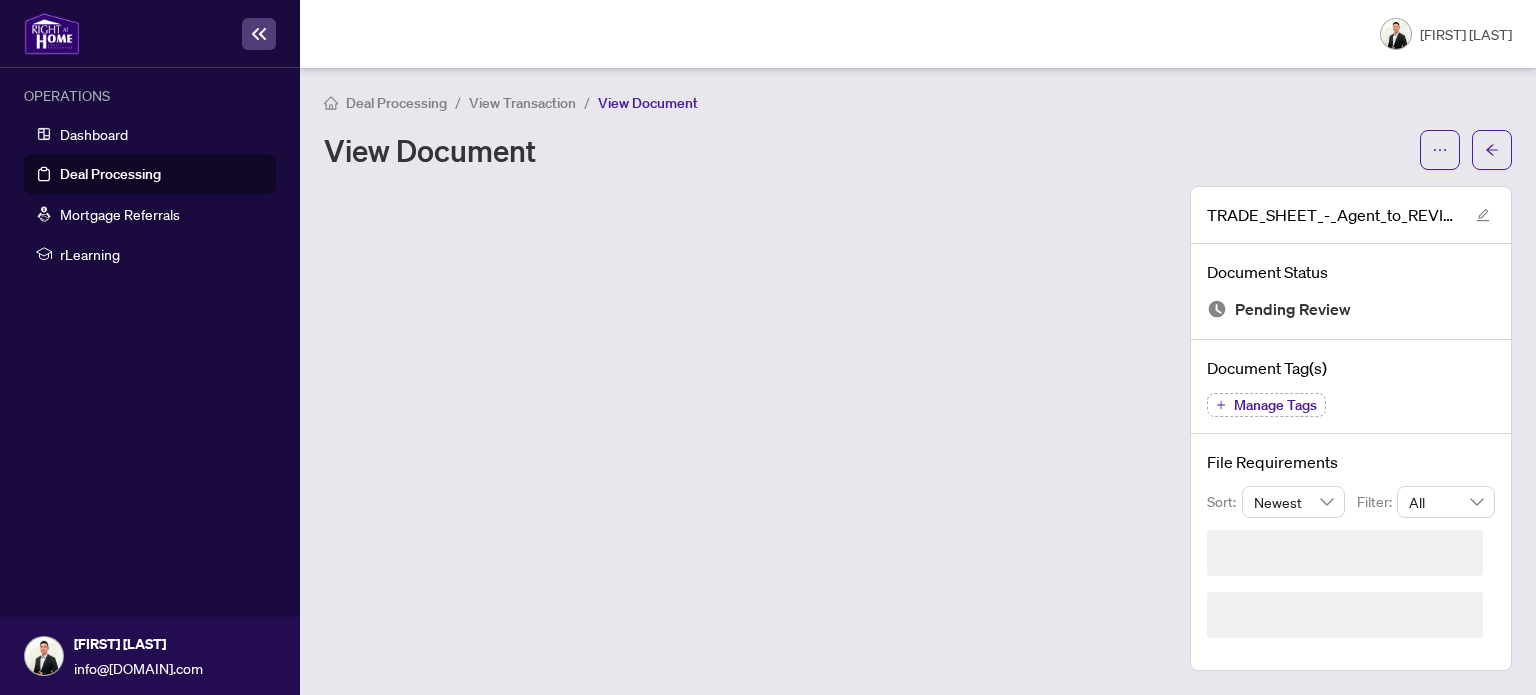 scroll, scrollTop: 0, scrollLeft: 0, axis: both 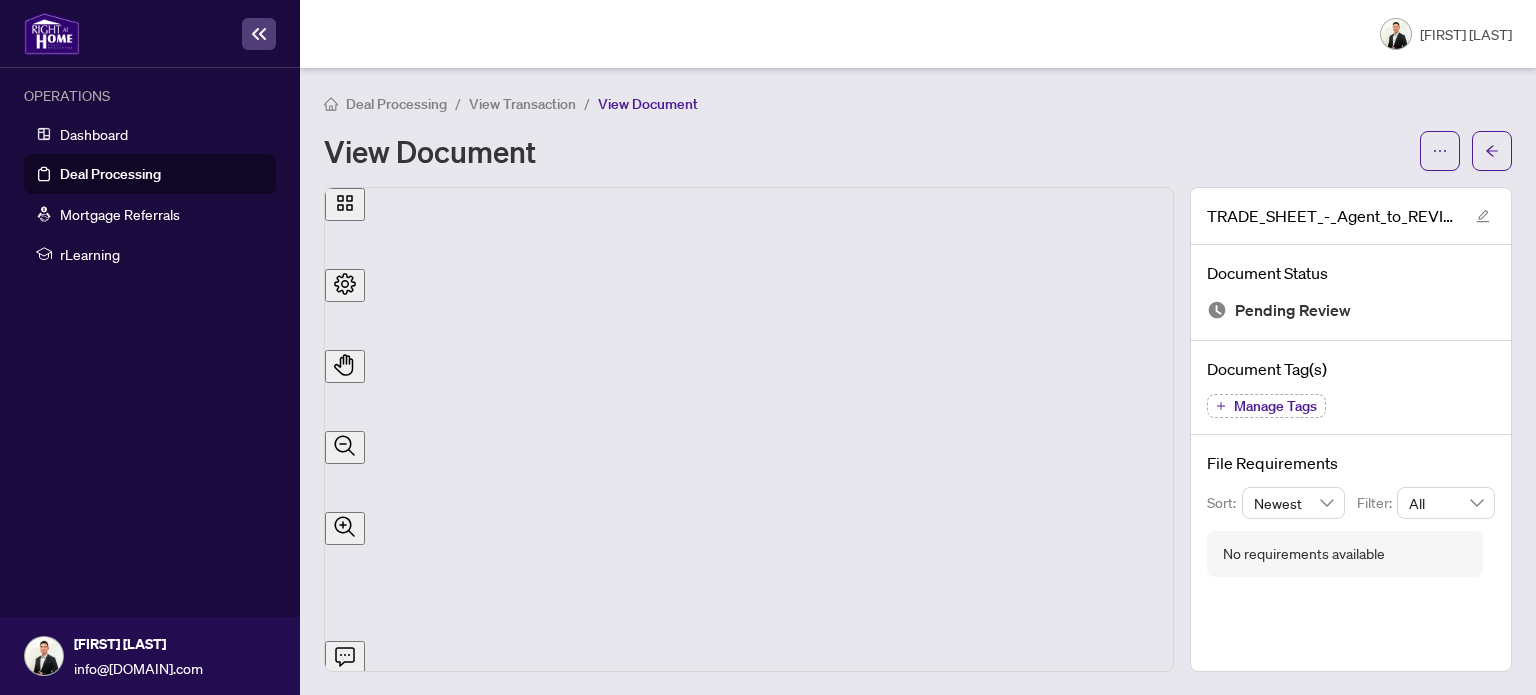 click on "Deal Processing" at bounding box center [110, 174] 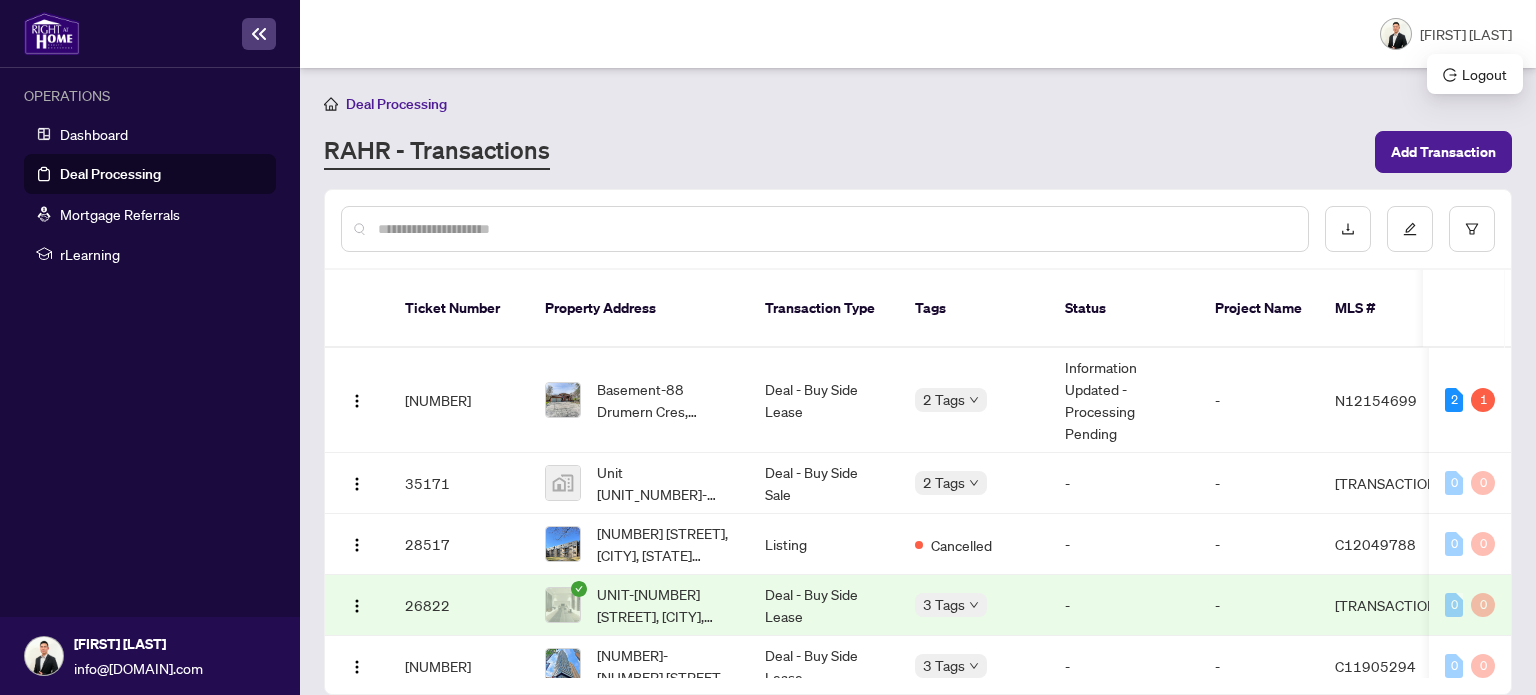 click on "[FIRST] [LAST]" at bounding box center (1466, 34) 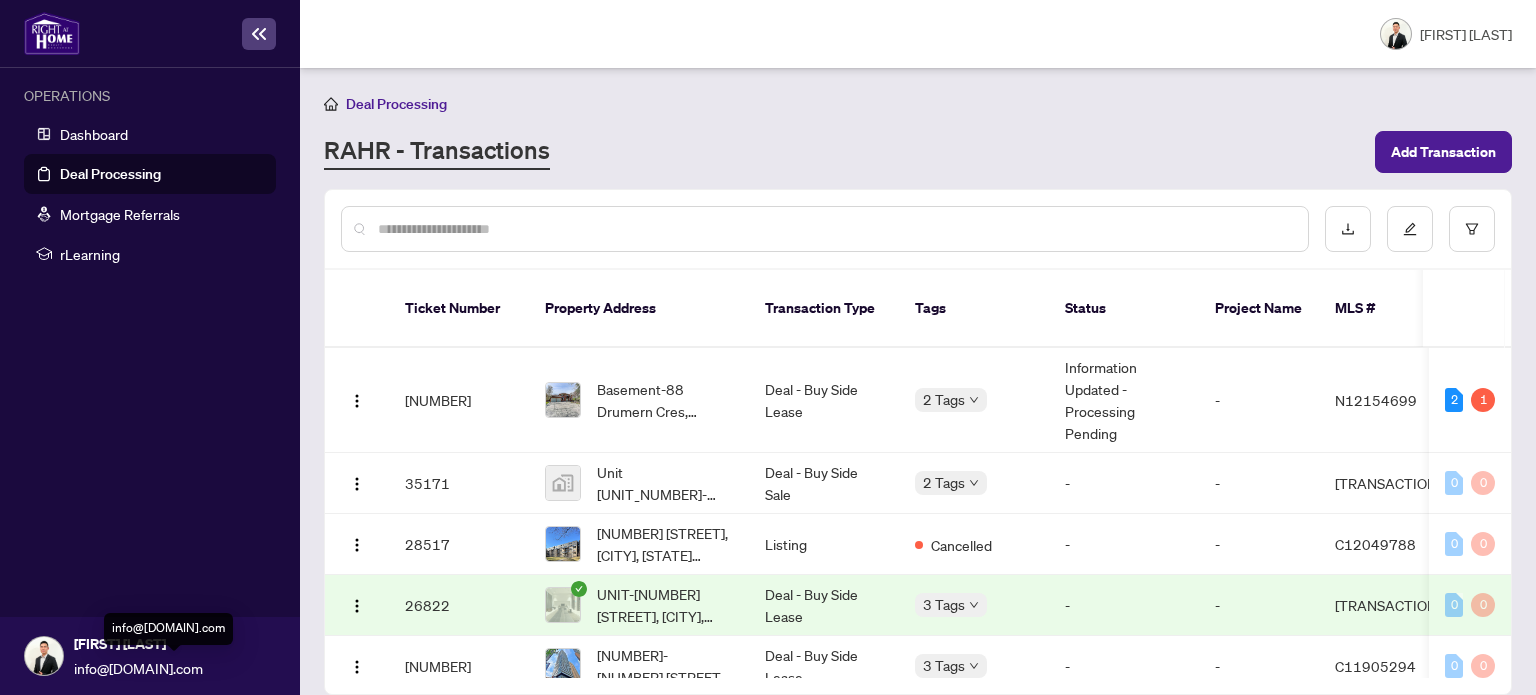 click on "info@[DOMAIN].com" at bounding box center [174, 668] 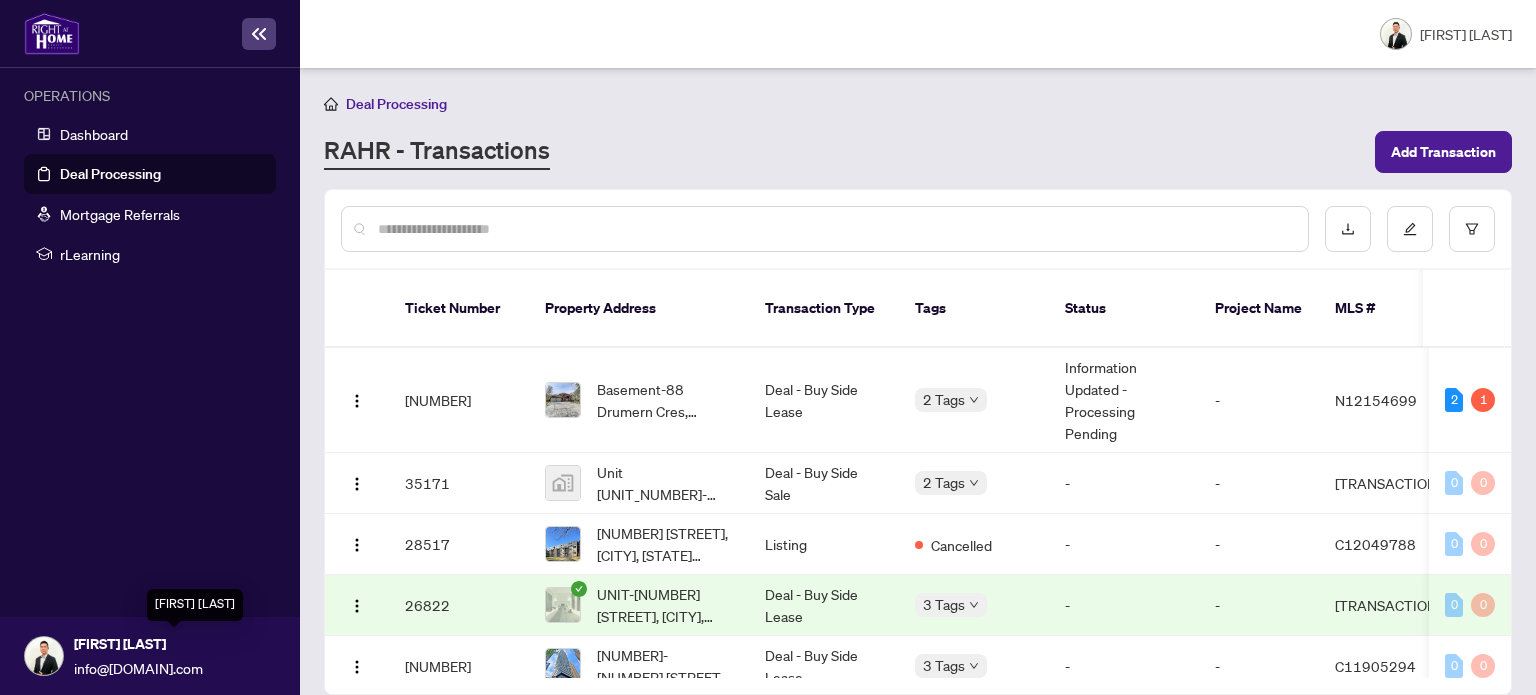 click on "[FIRST] [LAST]" at bounding box center (174, 644) 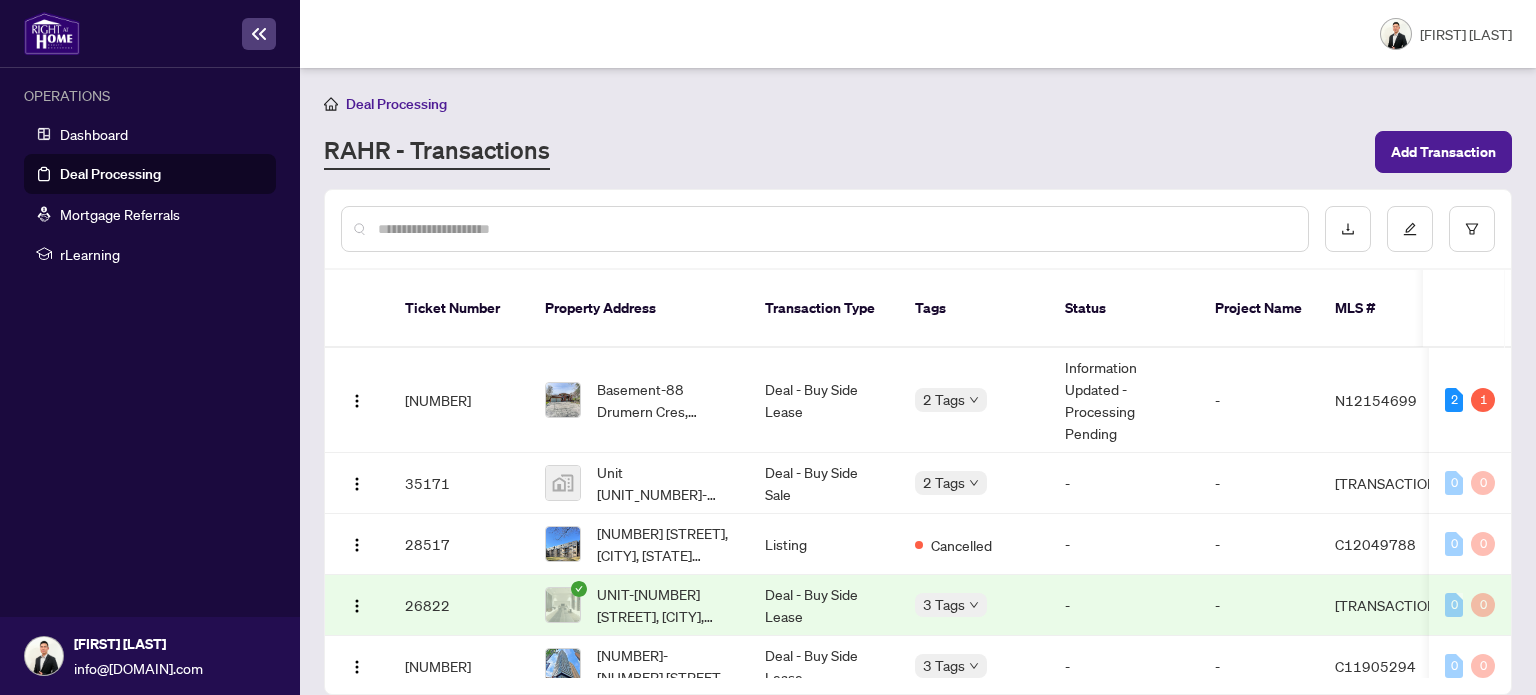 click on "Deal Processing" at bounding box center [110, 174] 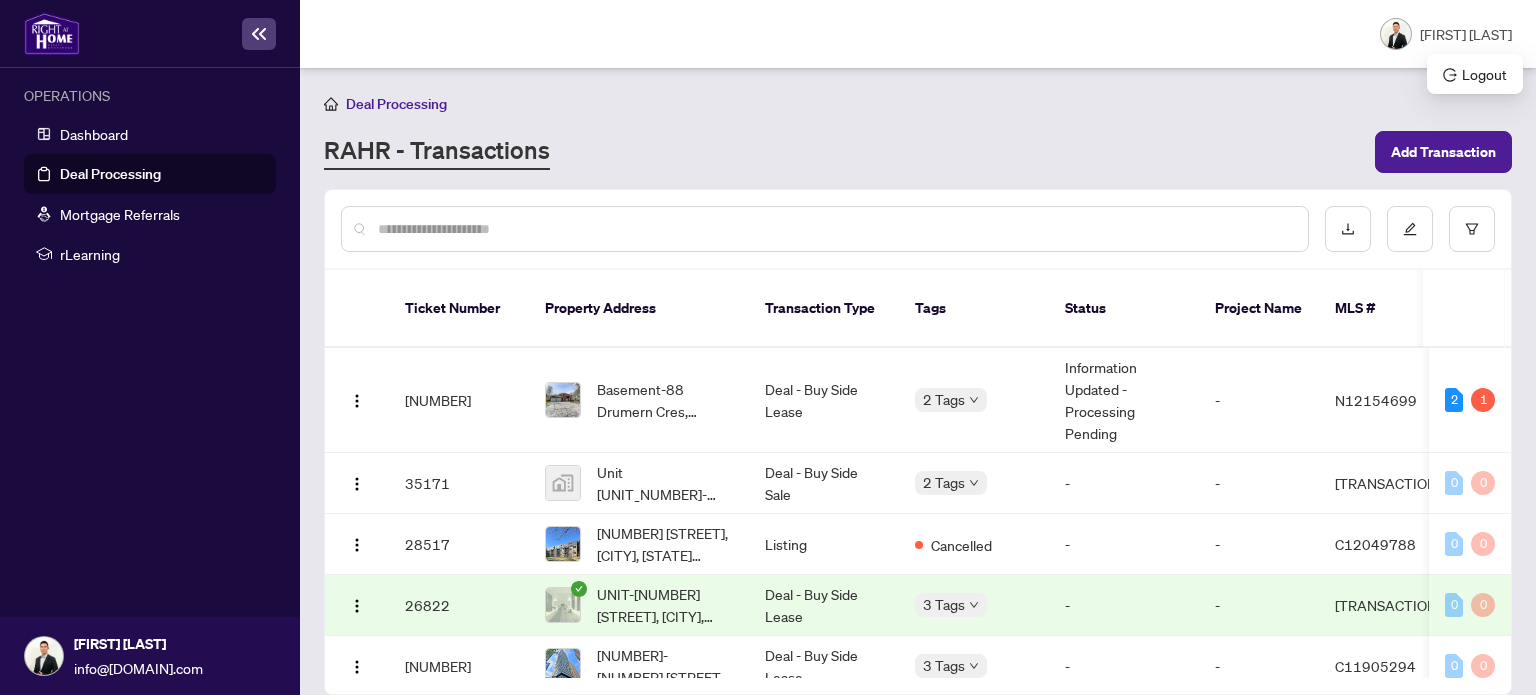click on "[FIRST] [LAST]" at bounding box center (1466, 34) 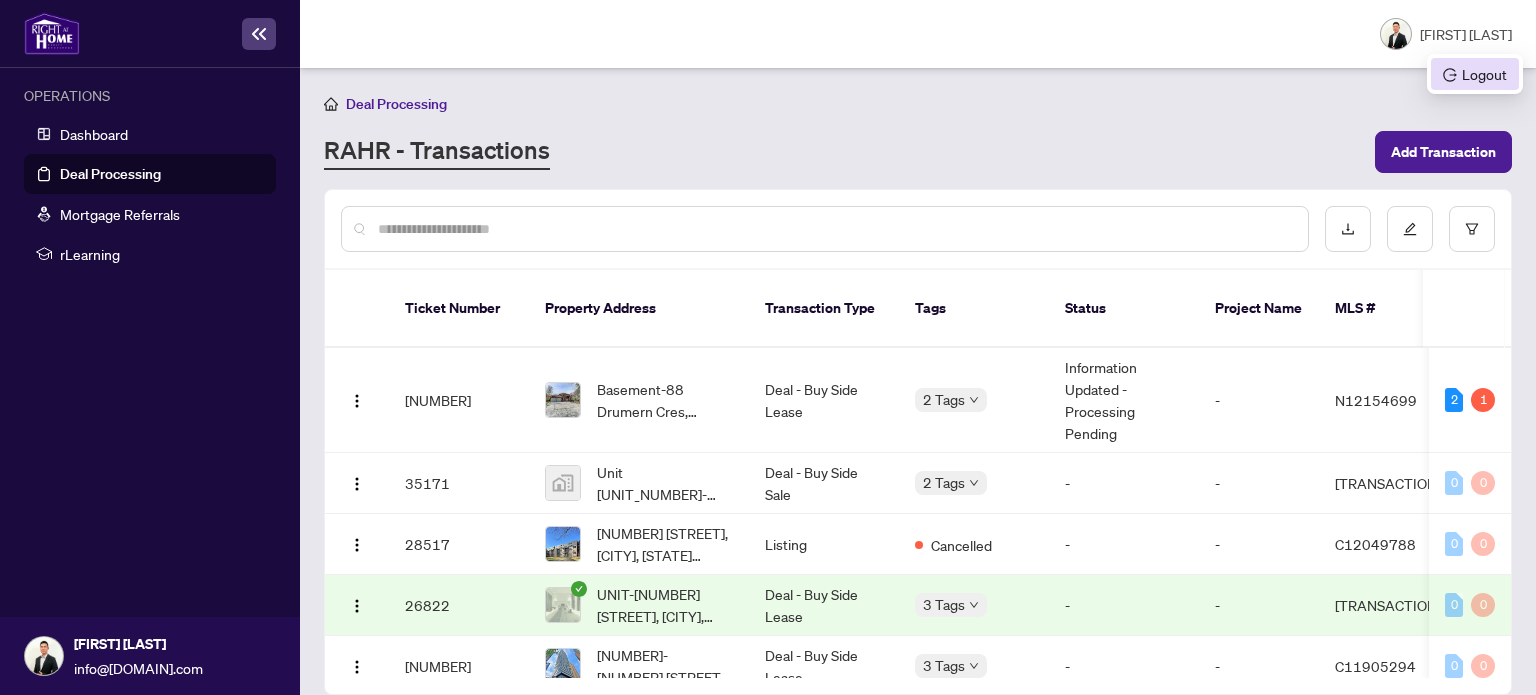 click on "Logout" at bounding box center (1475, 74) 